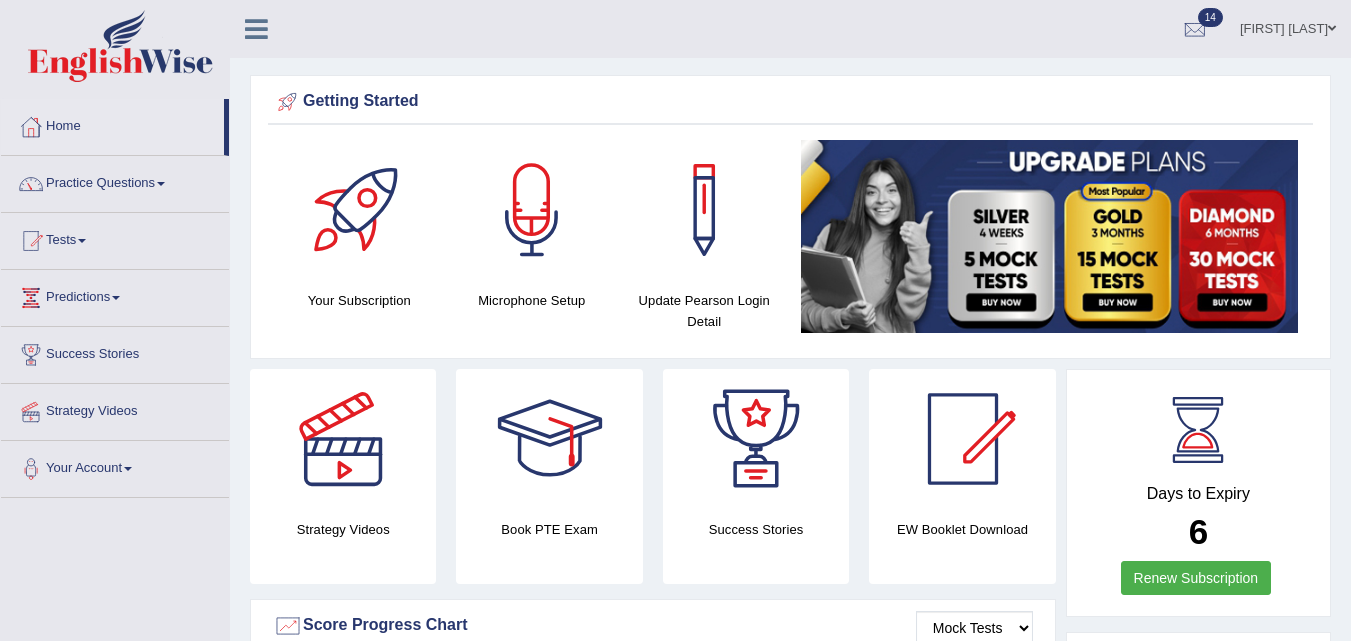 scroll, scrollTop: 0, scrollLeft: 0, axis: both 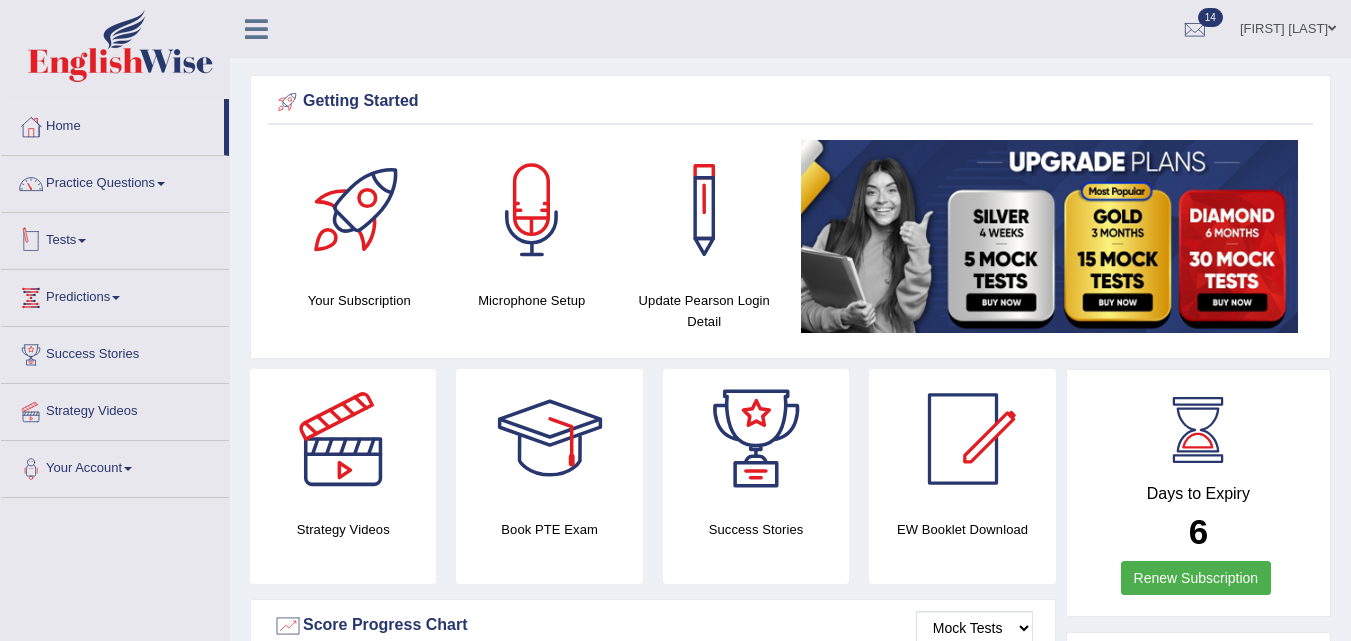click on "Tests" at bounding box center [115, 238] 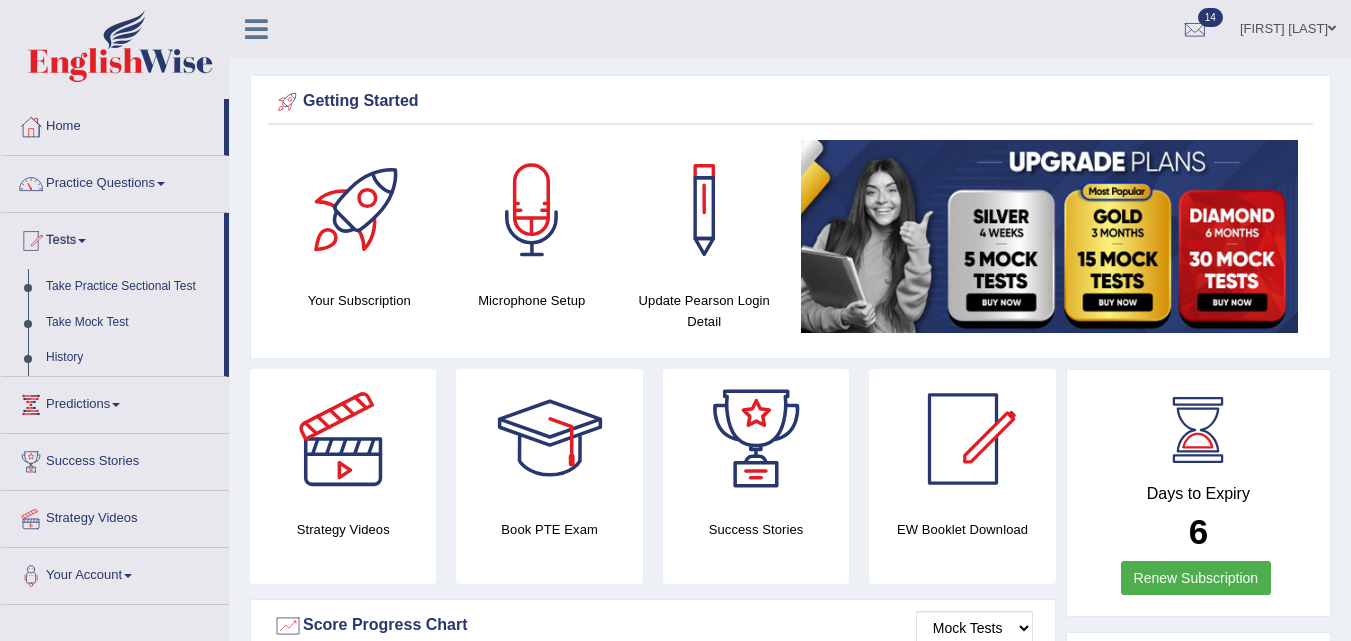 click on "Take Mock Test" at bounding box center (130, 323) 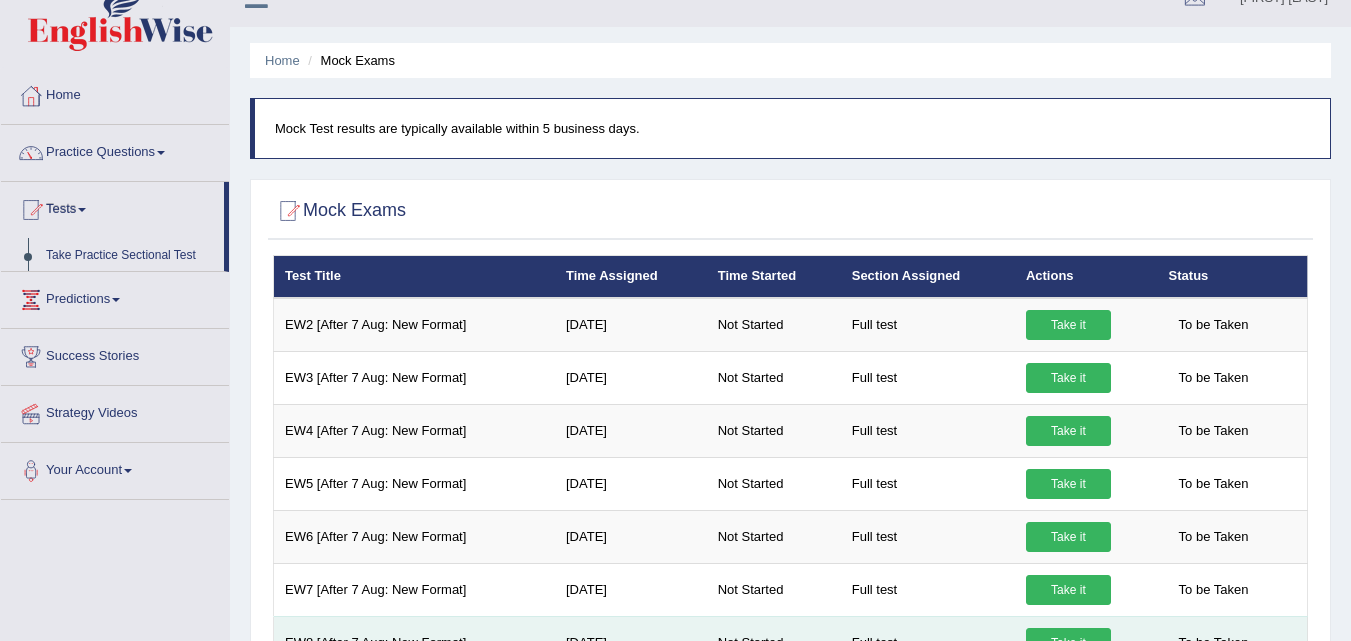 scroll, scrollTop: 600, scrollLeft: 0, axis: vertical 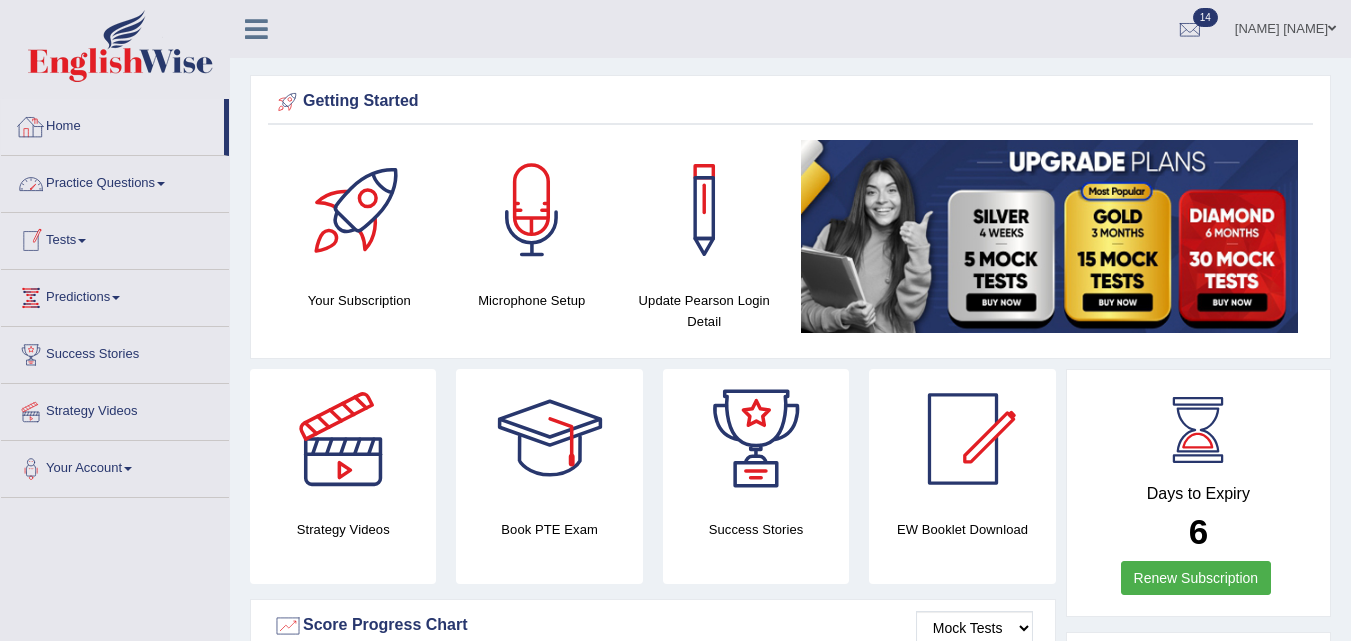 click on "Home" at bounding box center [112, 124] 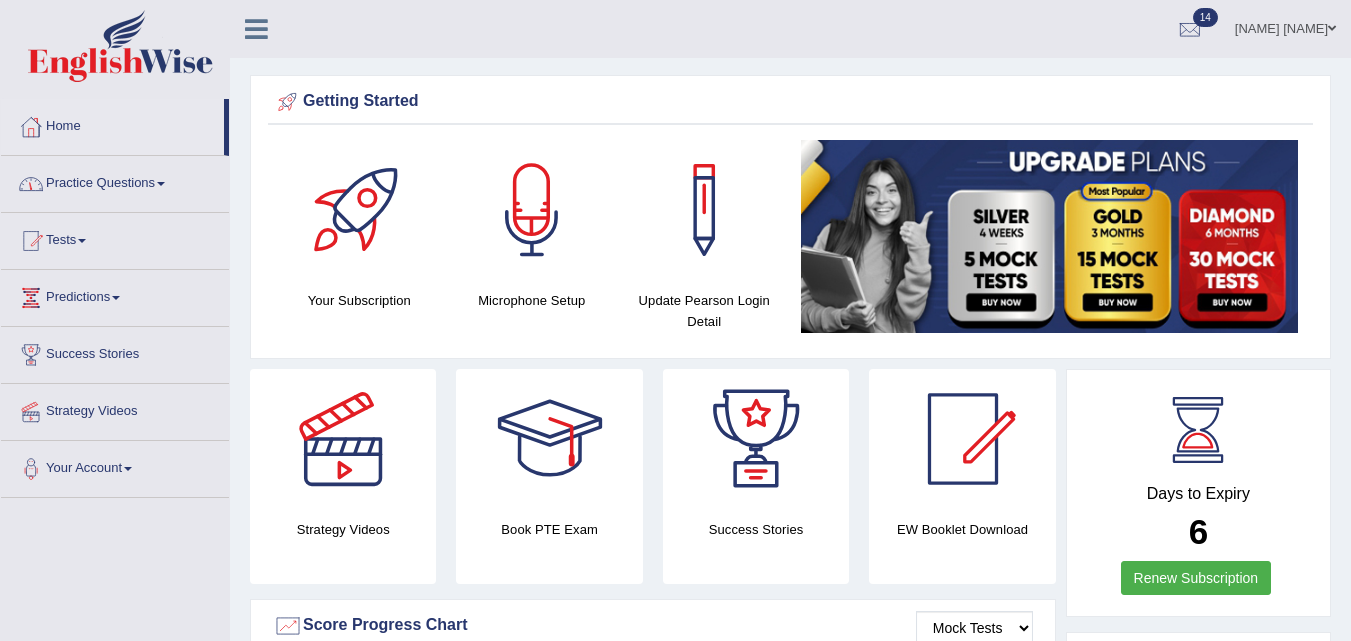 scroll, scrollTop: 0, scrollLeft: 0, axis: both 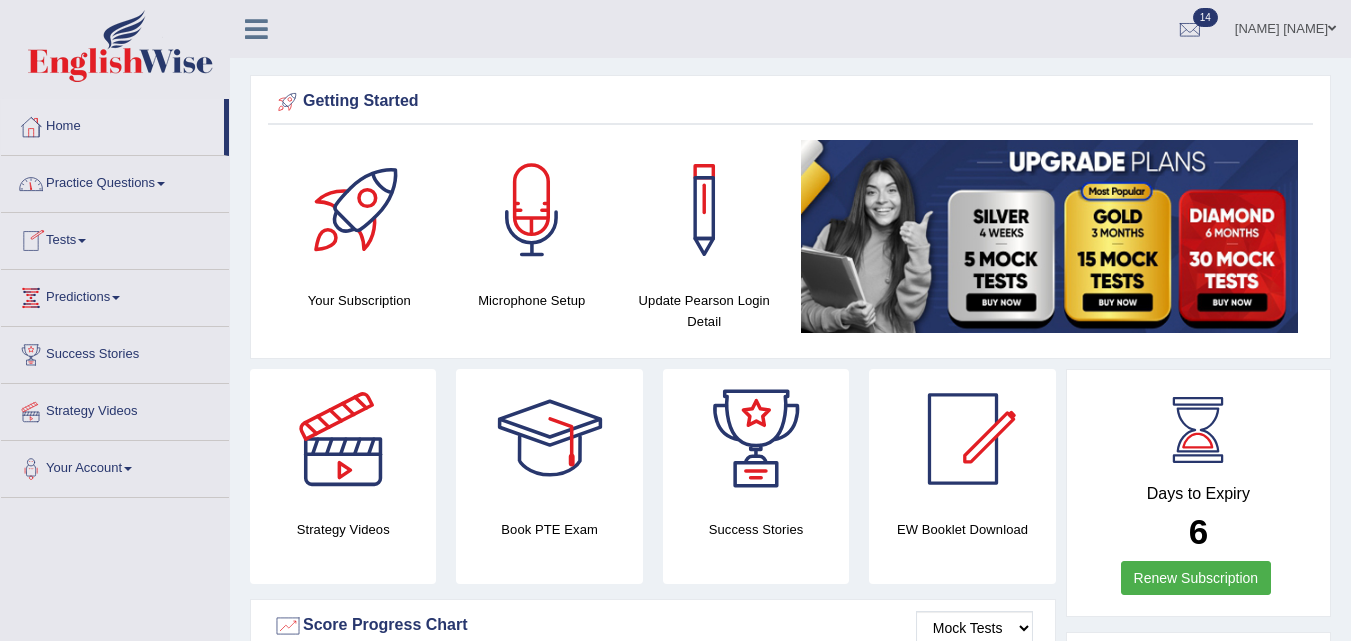 click on "Practice Questions" at bounding box center (115, 181) 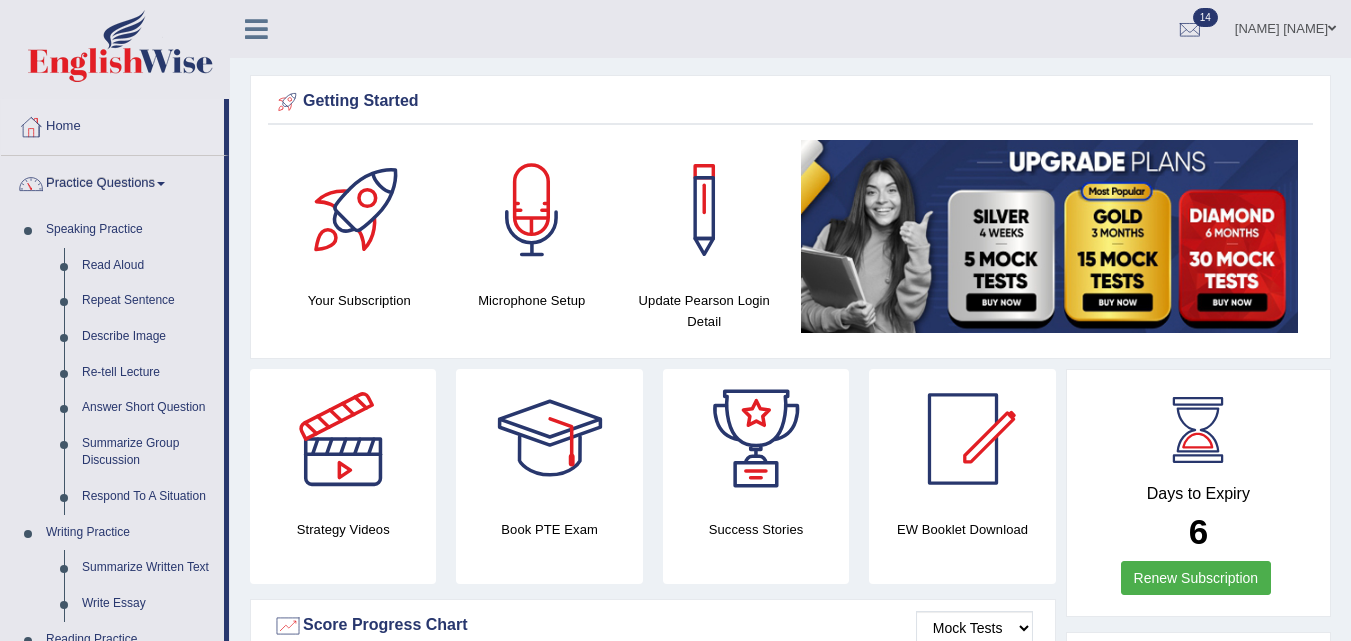 click on "Practice Questions" at bounding box center [112, 181] 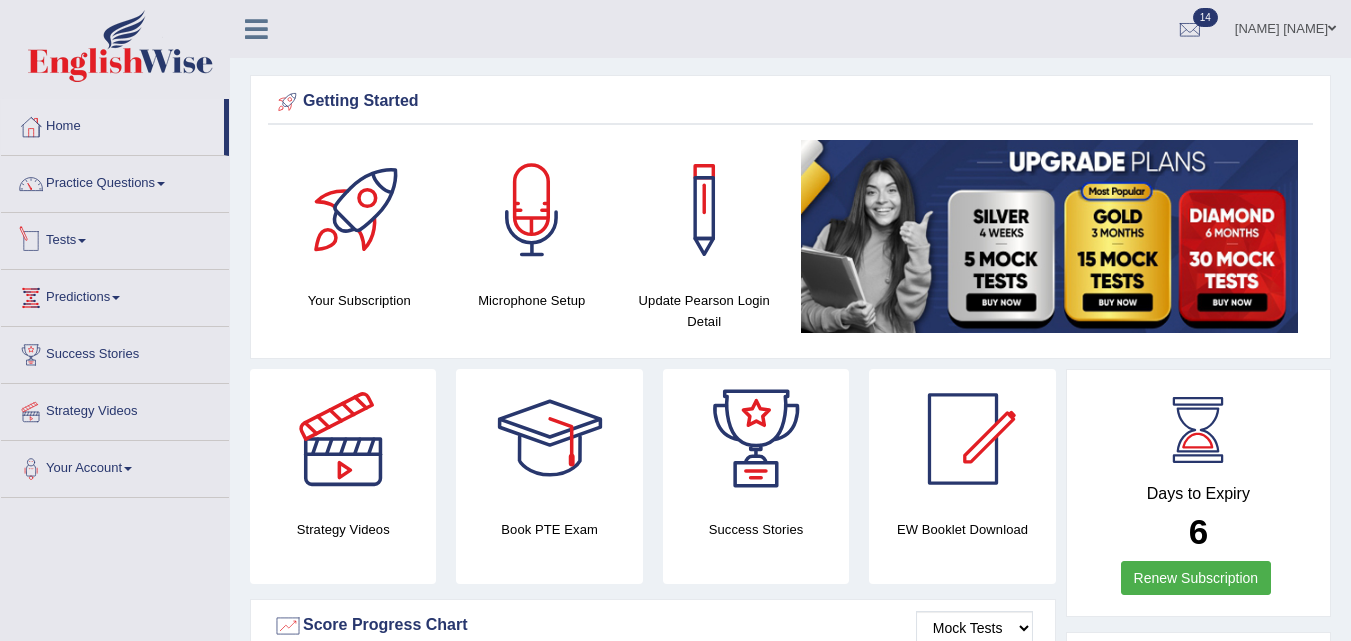 click on "Tests" at bounding box center (115, 238) 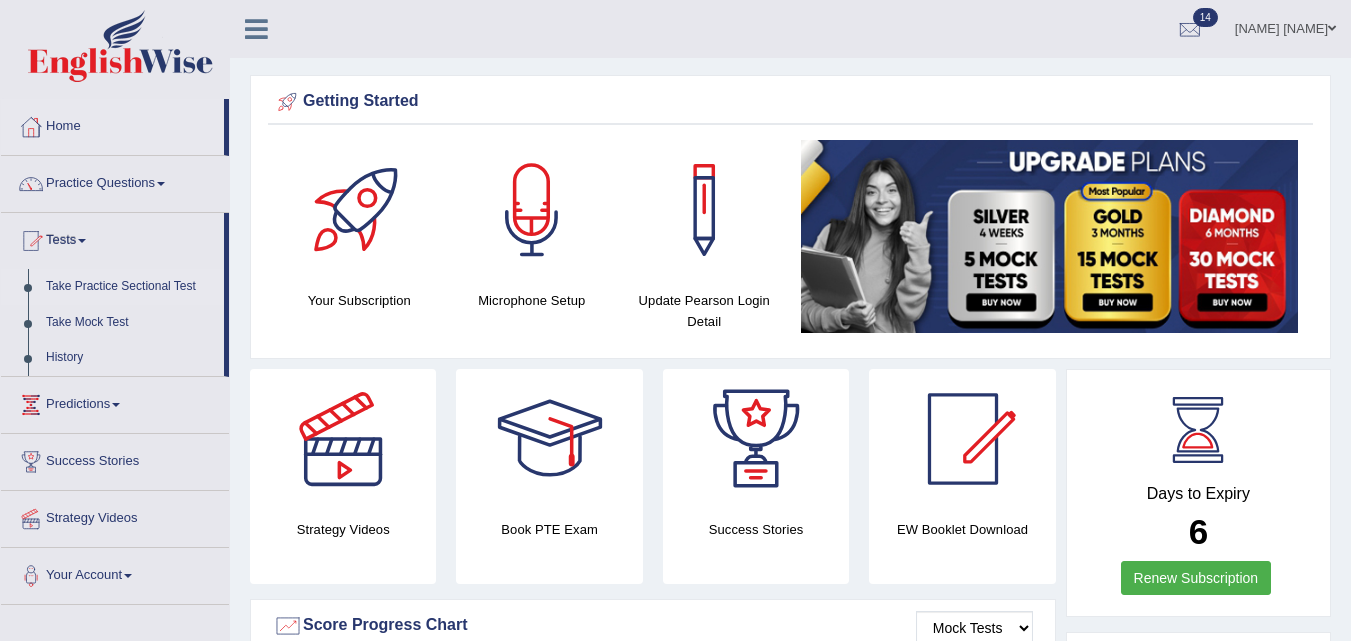 click on "Take Practice Sectional Test" at bounding box center [130, 287] 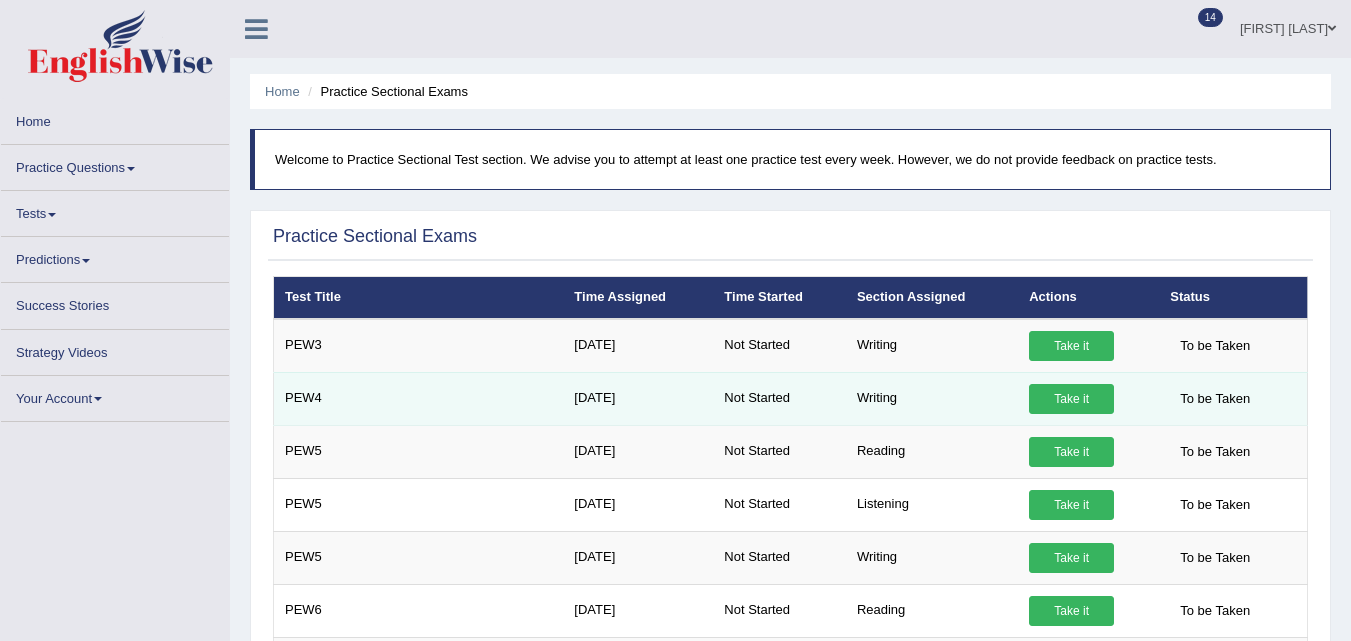 scroll, scrollTop: 0, scrollLeft: 0, axis: both 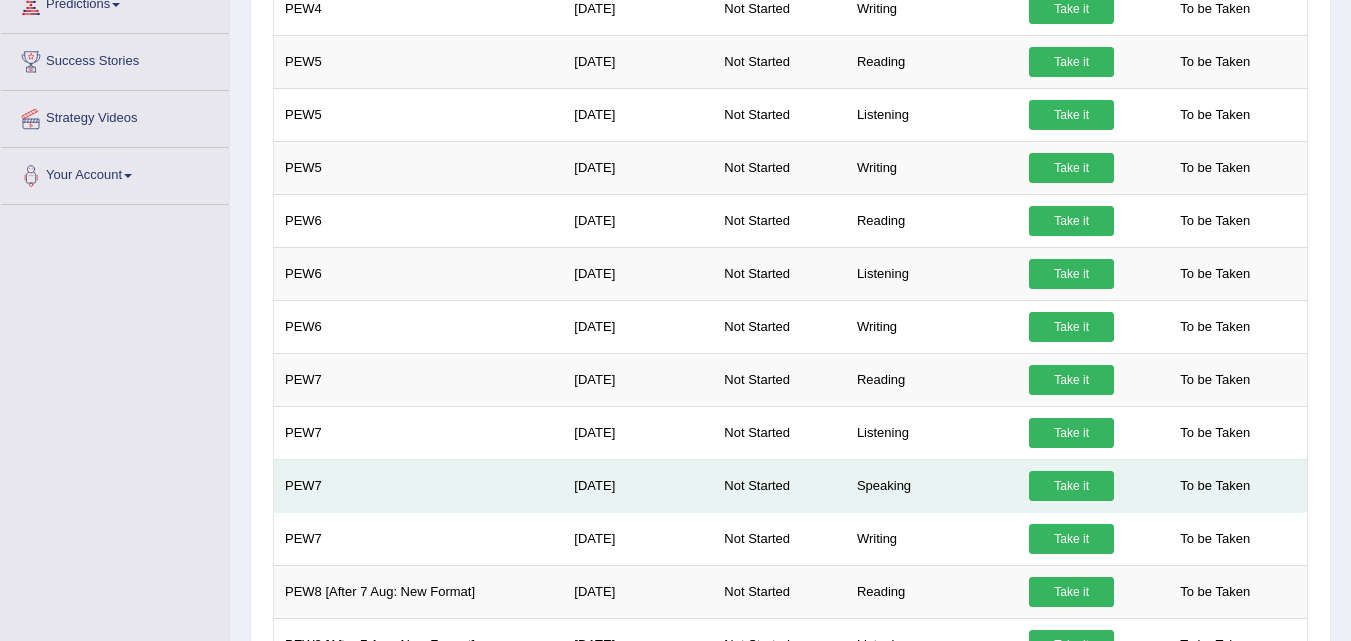 click on "Take it" at bounding box center (1071, 486) 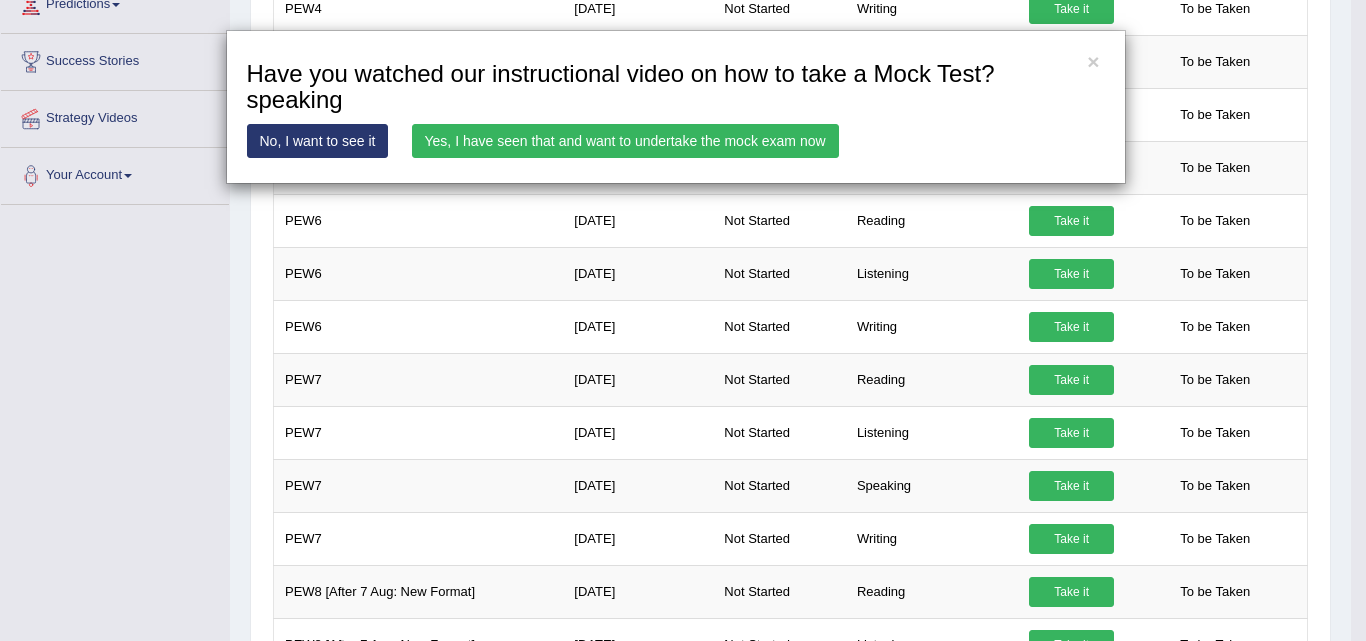 click on "Yes, I have seen that and want to undertake the mock exam now" at bounding box center (625, 141) 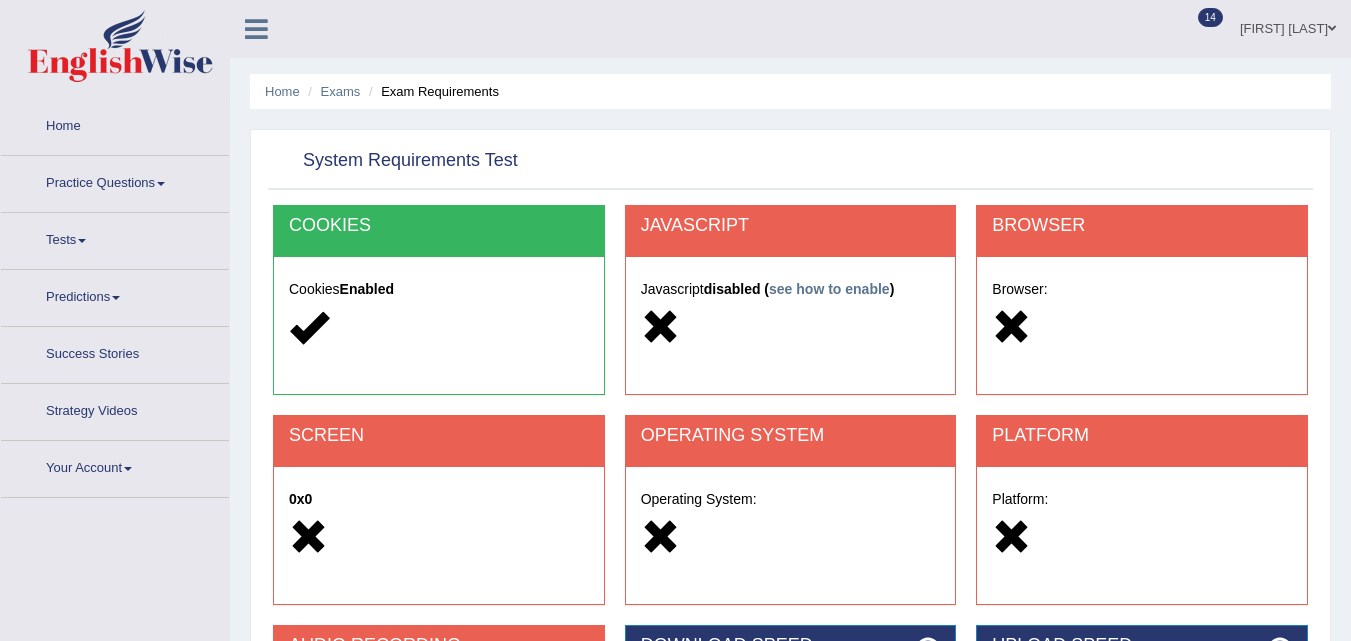 scroll, scrollTop: 0, scrollLeft: 0, axis: both 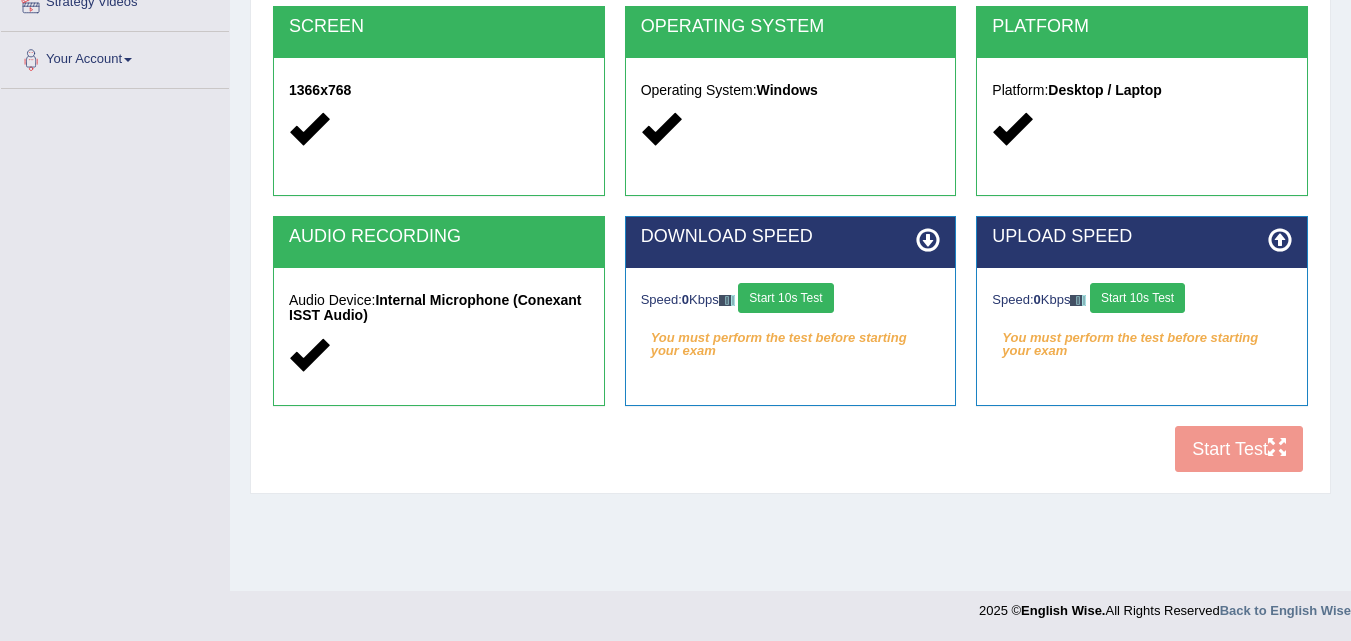 click on "Start 10s Test" at bounding box center [785, 298] 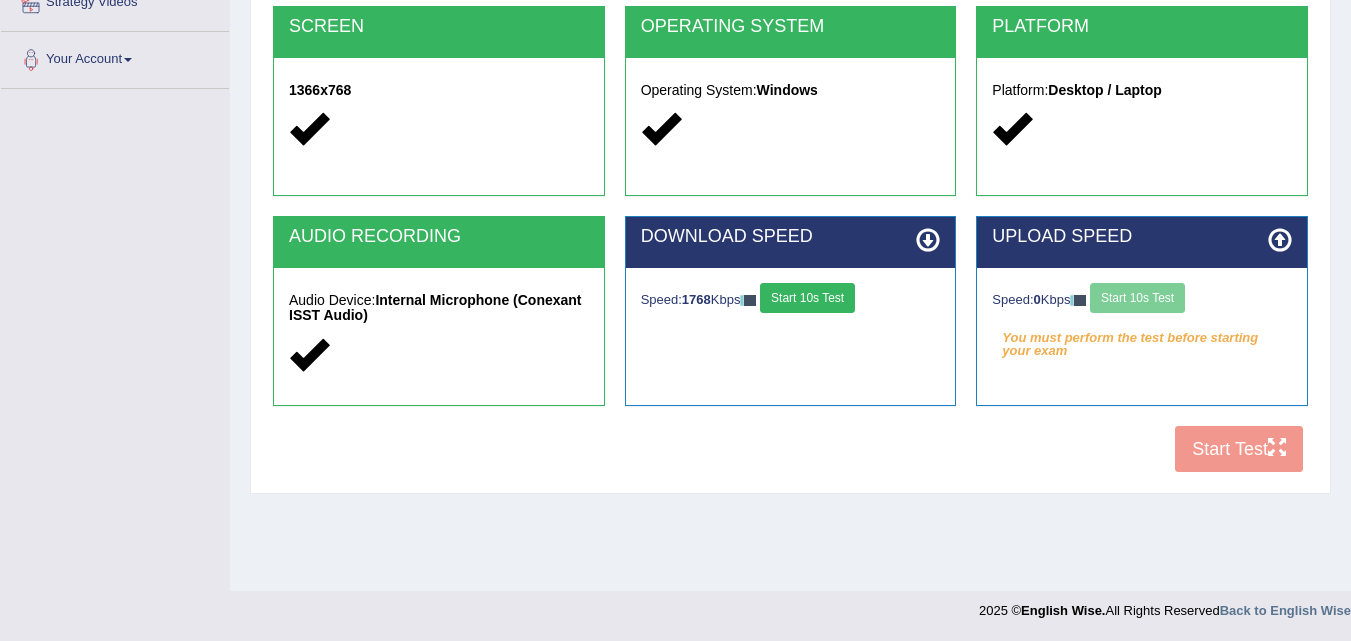 click on "Speed:  0  Kbps    Start 10s Test" at bounding box center [1142, 300] 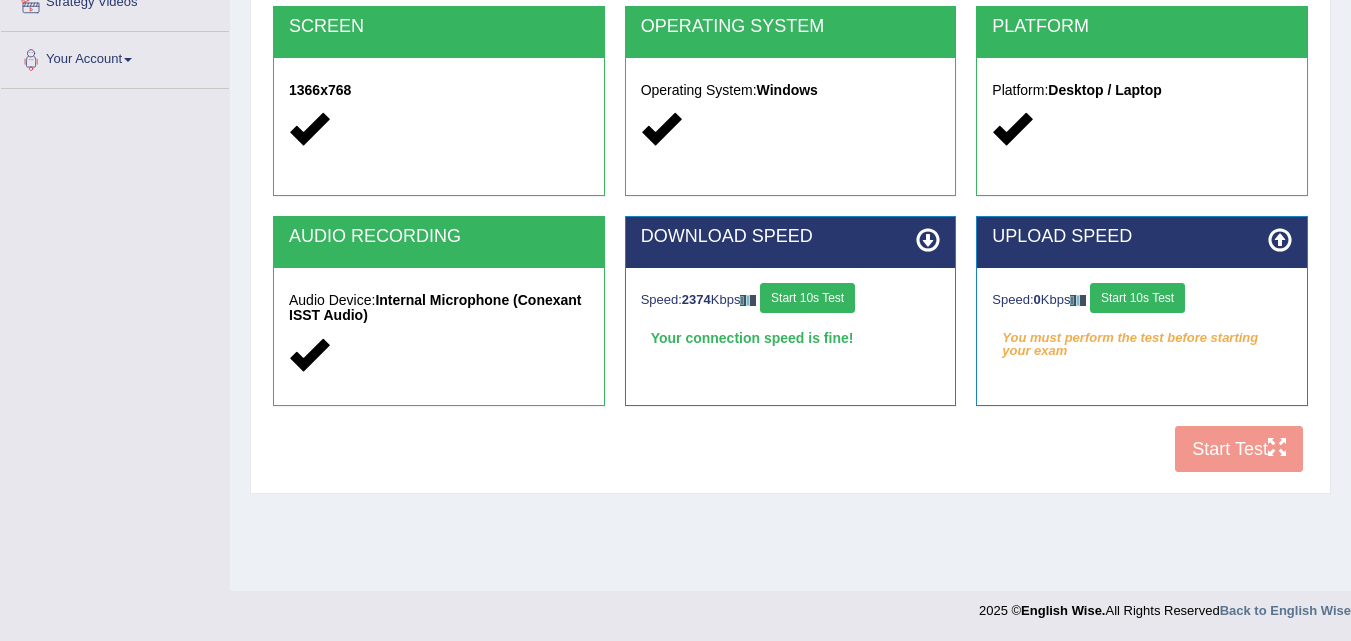 click on "Start 10s Test" at bounding box center (1137, 298) 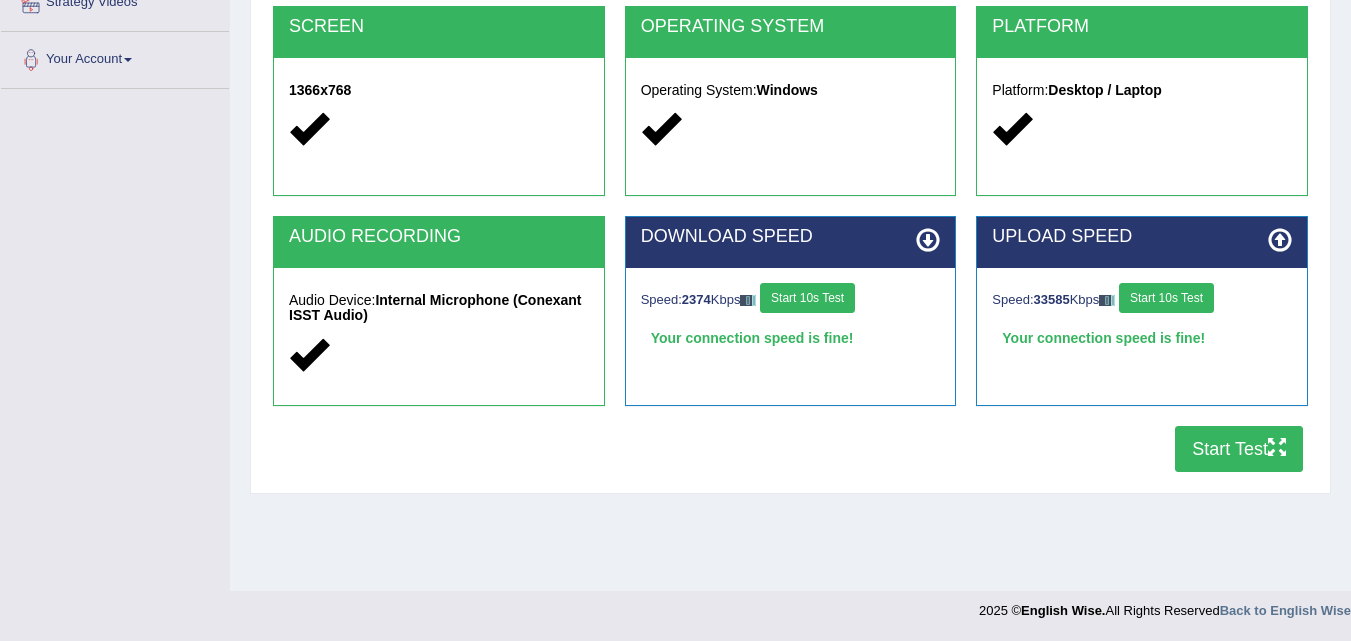 click on "Start Test" at bounding box center (1239, 449) 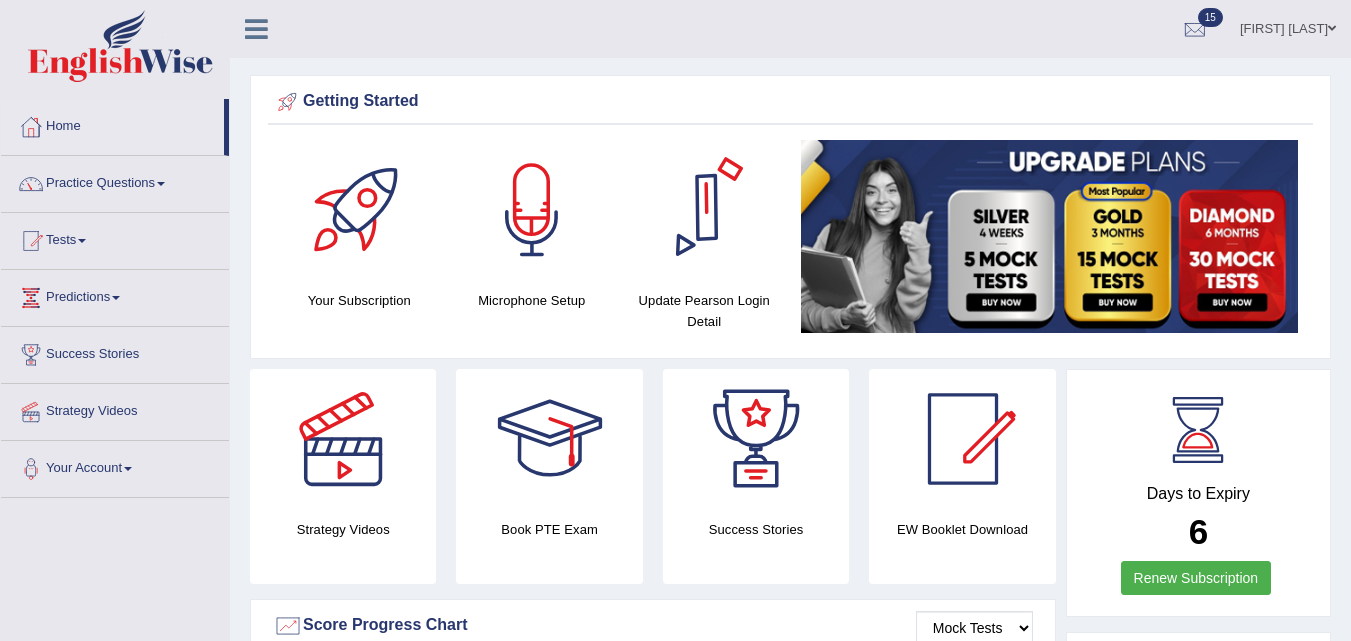 scroll, scrollTop: 0, scrollLeft: 0, axis: both 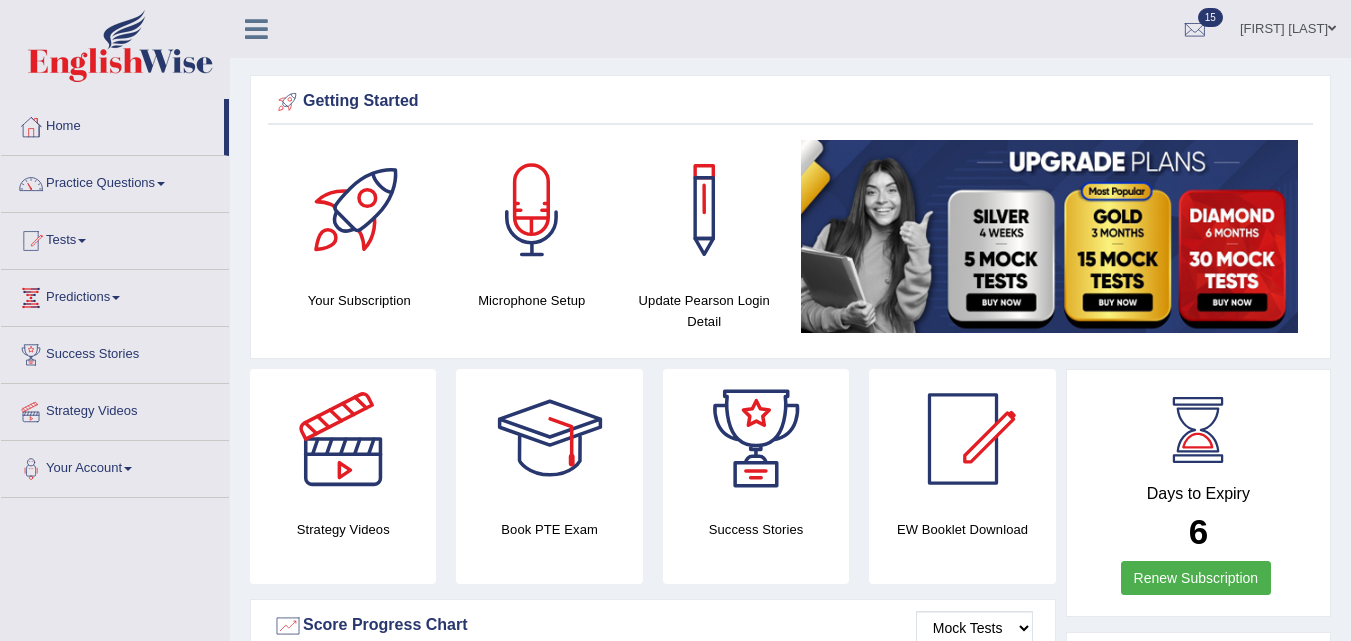 drag, startPoint x: 412, startPoint y: 333, endPoint x: 172, endPoint y: 363, distance: 241.86774 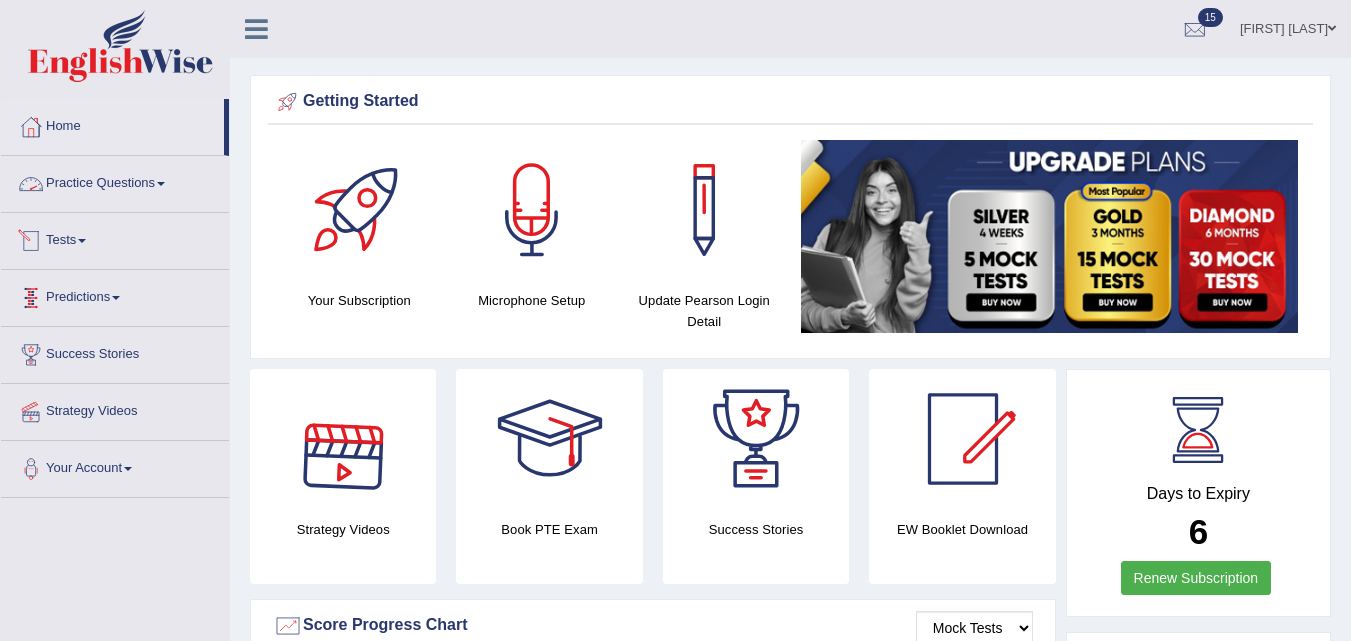 click on "Tests" at bounding box center (115, 238) 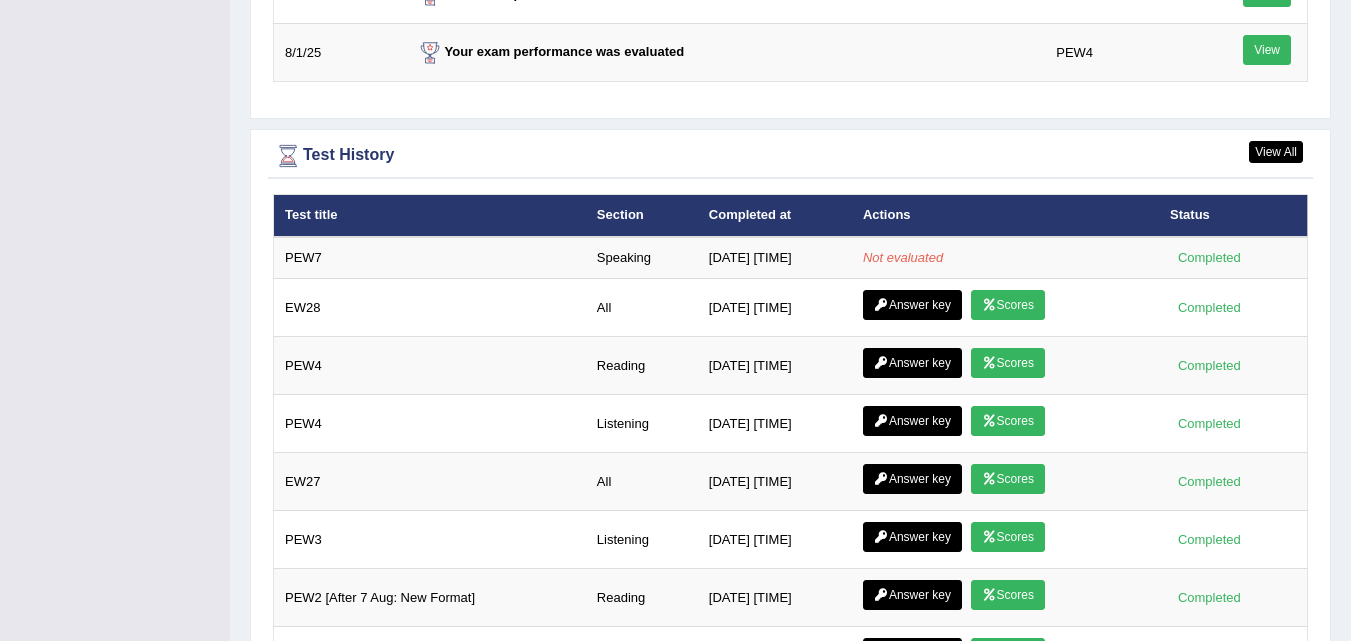 scroll, scrollTop: 2796, scrollLeft: 0, axis: vertical 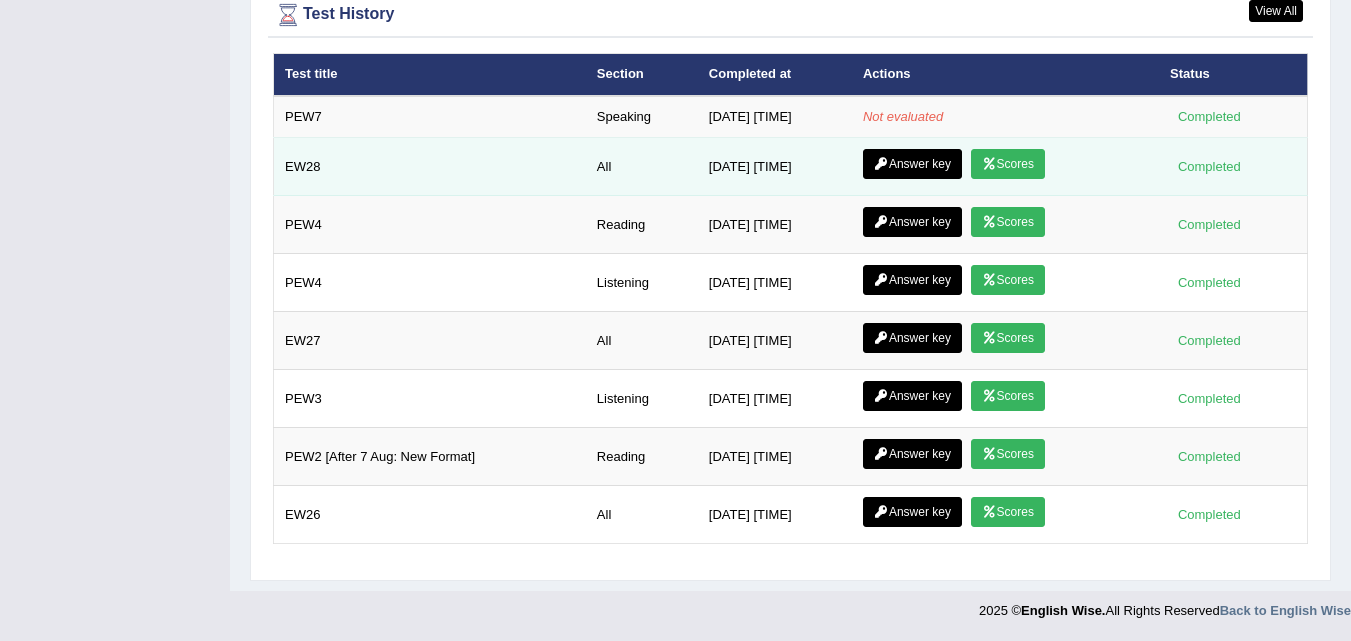 click on "Scores" at bounding box center [1008, 164] 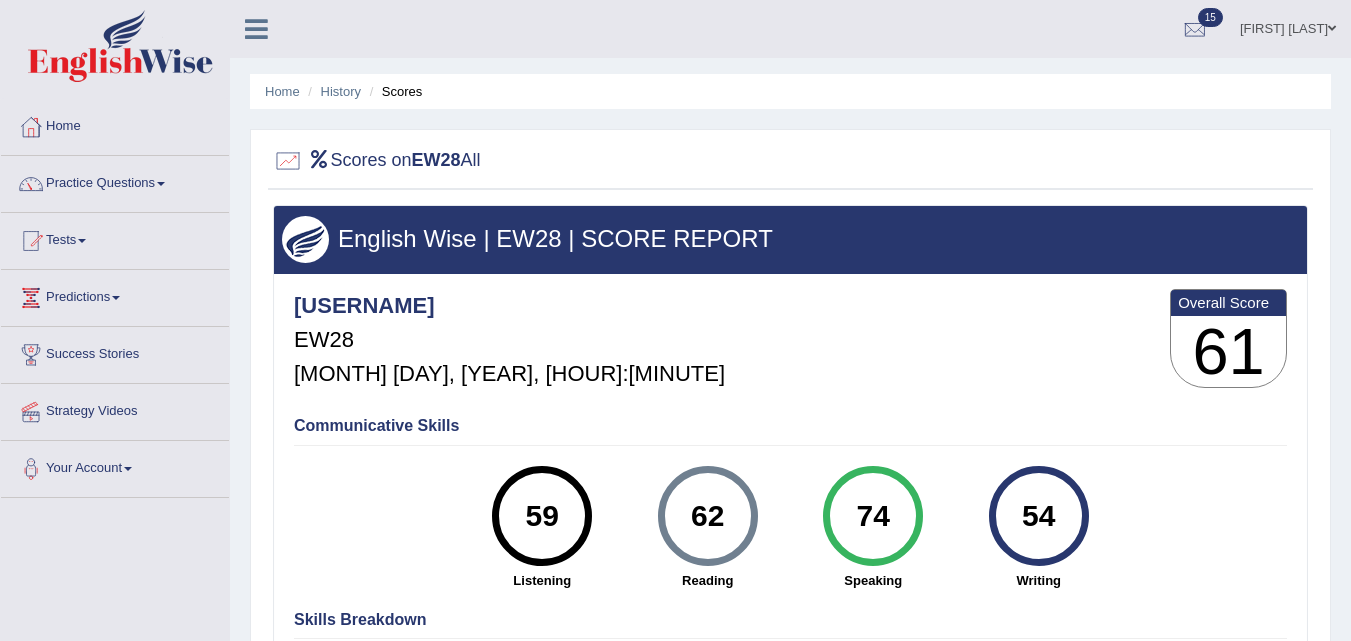 scroll, scrollTop: 0, scrollLeft: 0, axis: both 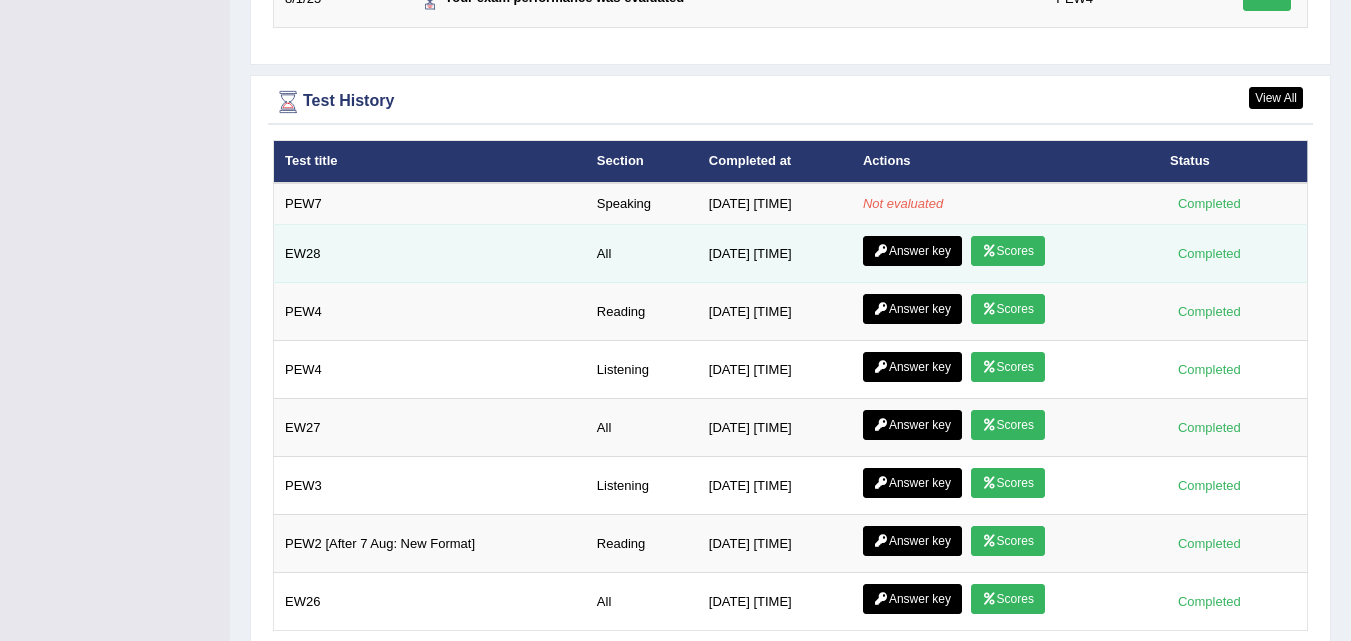 click on "Answer key" at bounding box center (912, 251) 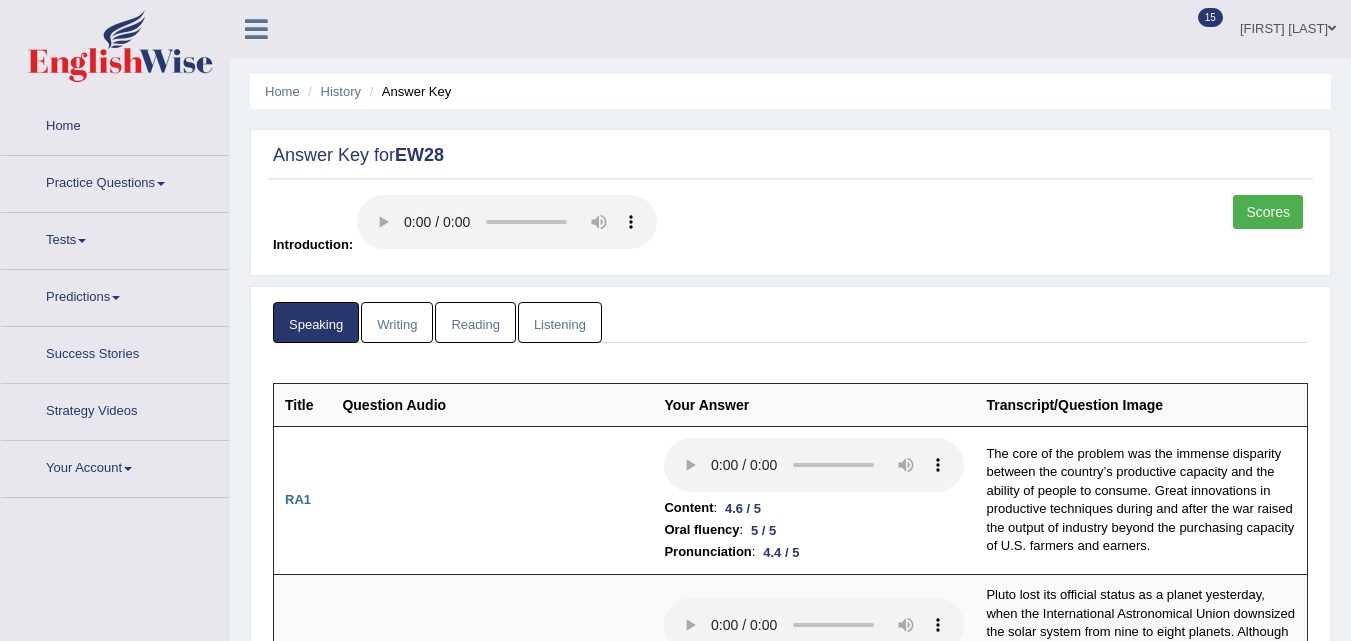 scroll, scrollTop: 0, scrollLeft: 0, axis: both 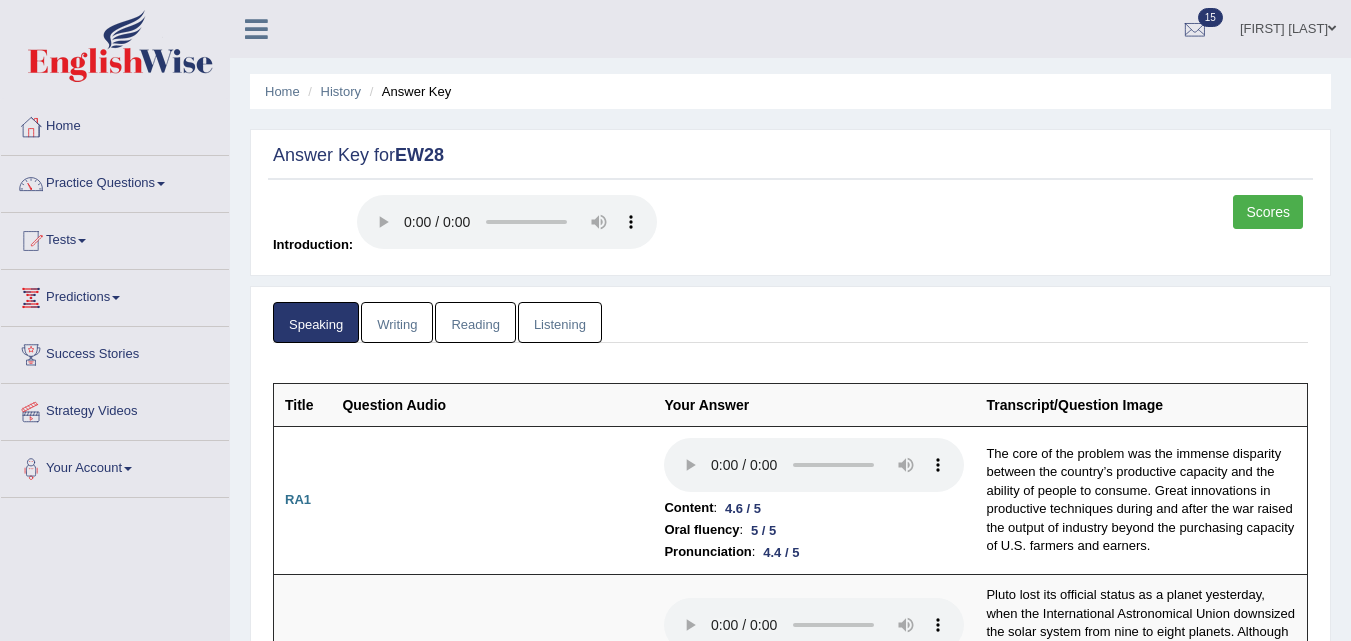 click on "Writing" at bounding box center (397, 322) 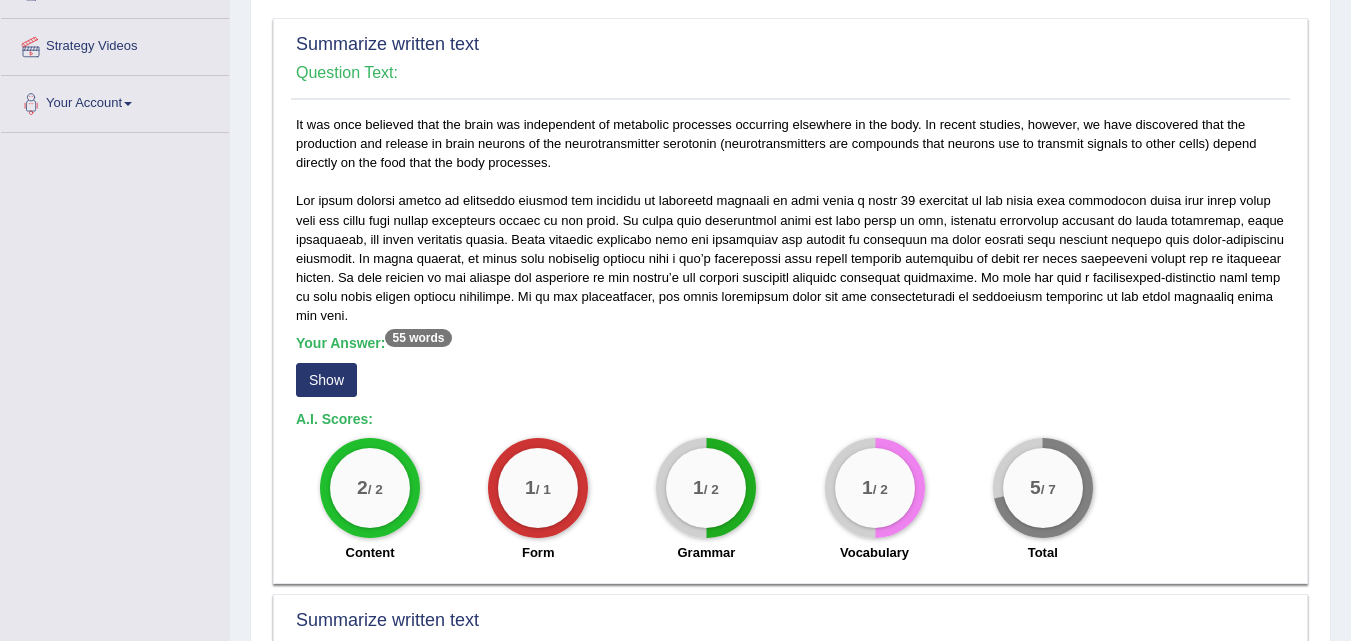 scroll, scrollTop: 400, scrollLeft: 0, axis: vertical 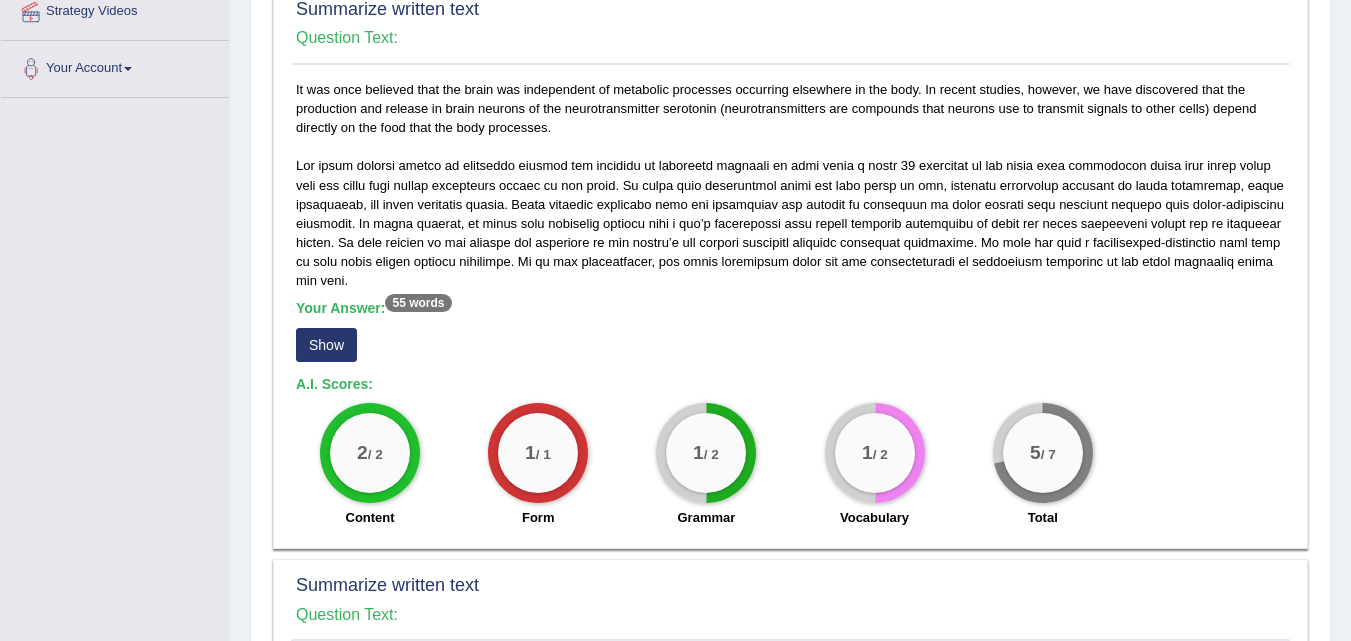 click on "Show" at bounding box center [326, 345] 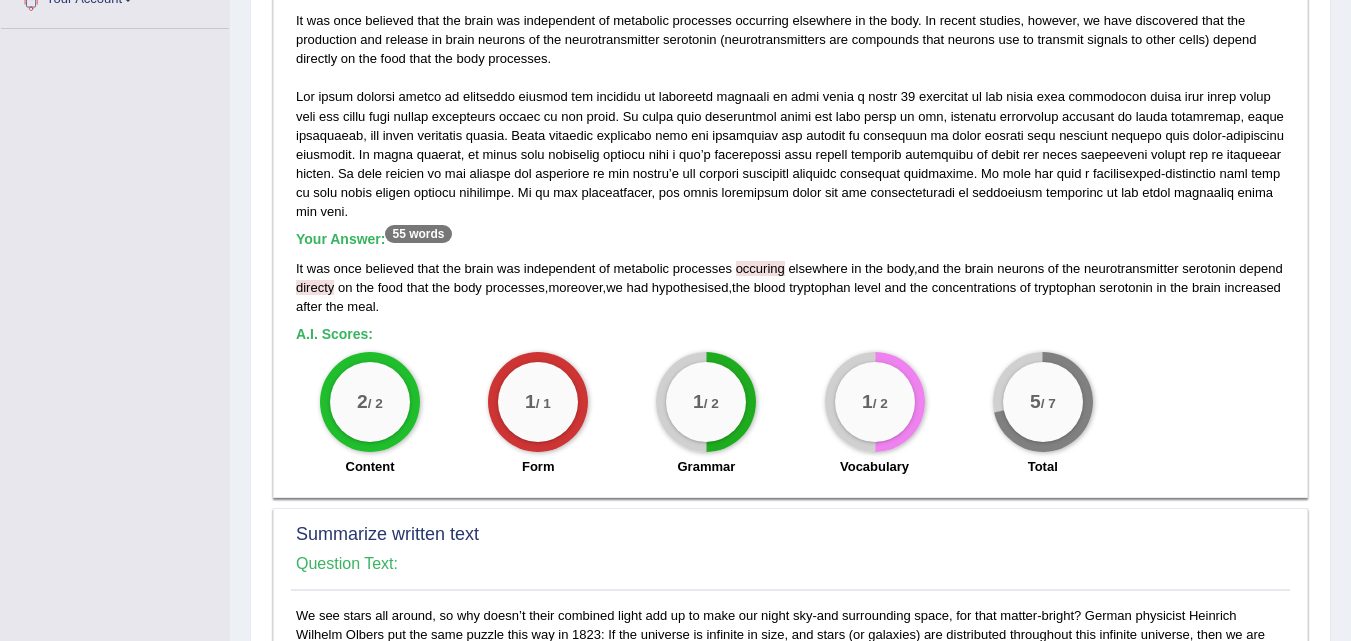 scroll, scrollTop: 500, scrollLeft: 0, axis: vertical 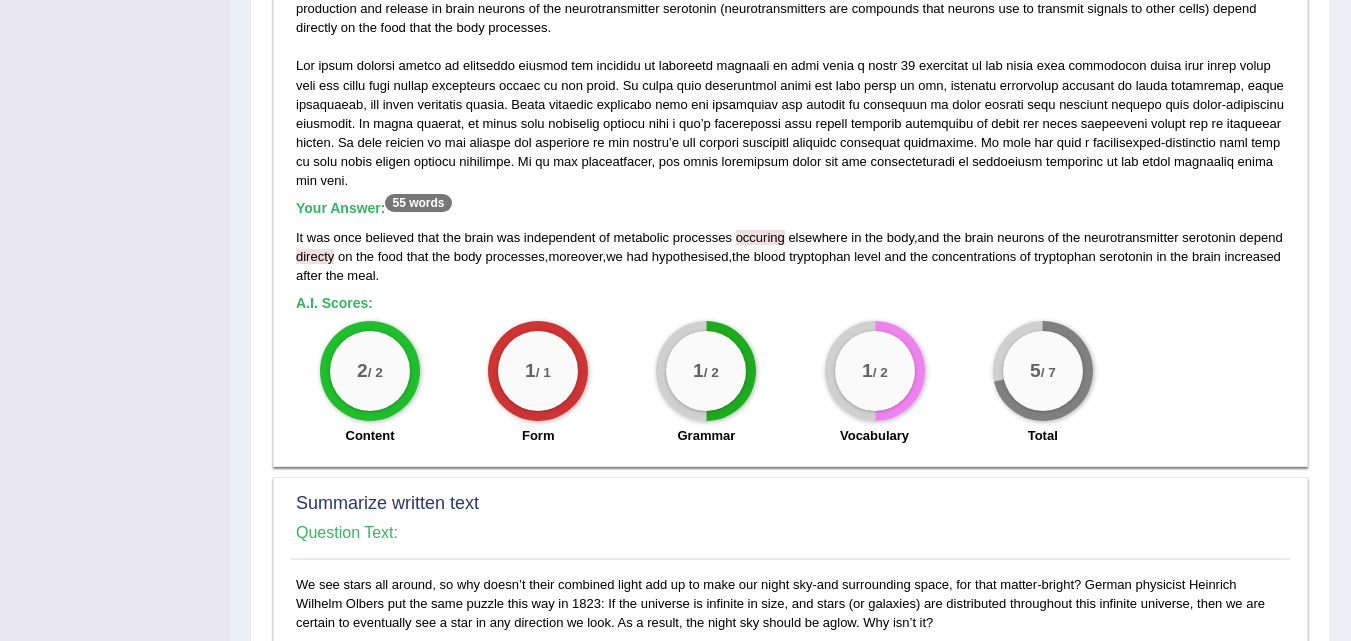 click on "directy" at bounding box center [315, 256] 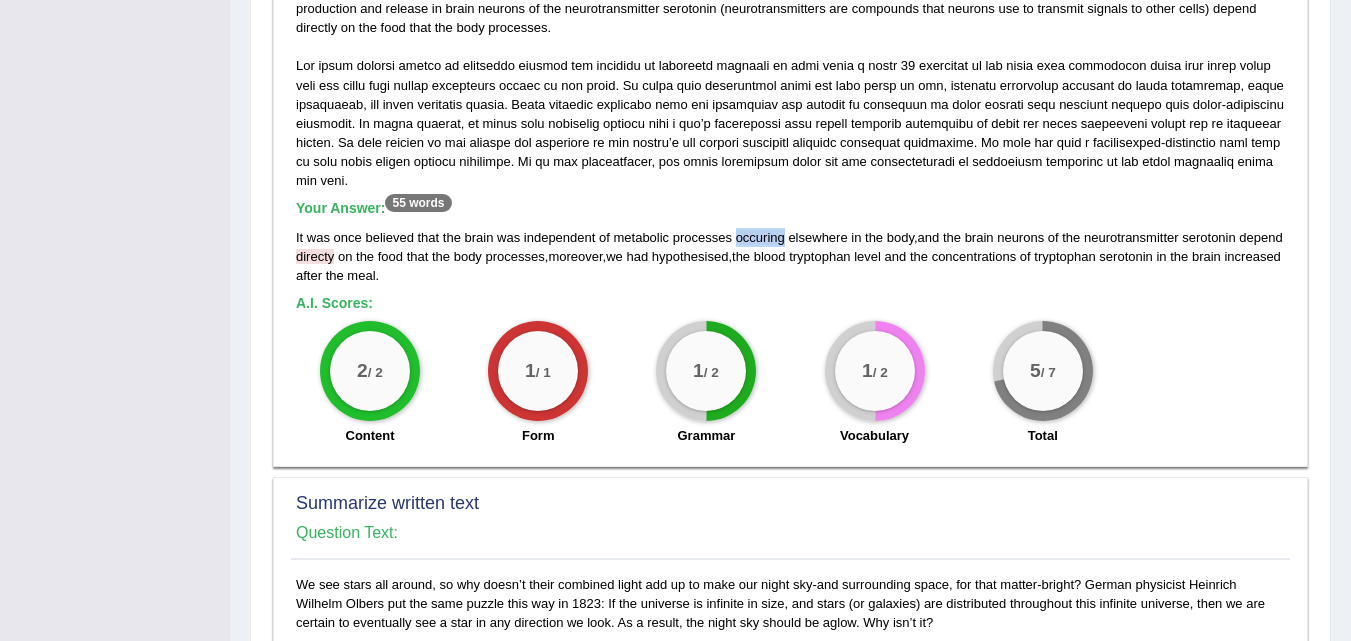 drag, startPoint x: 737, startPoint y: 237, endPoint x: 785, endPoint y: 241, distance: 48.166378 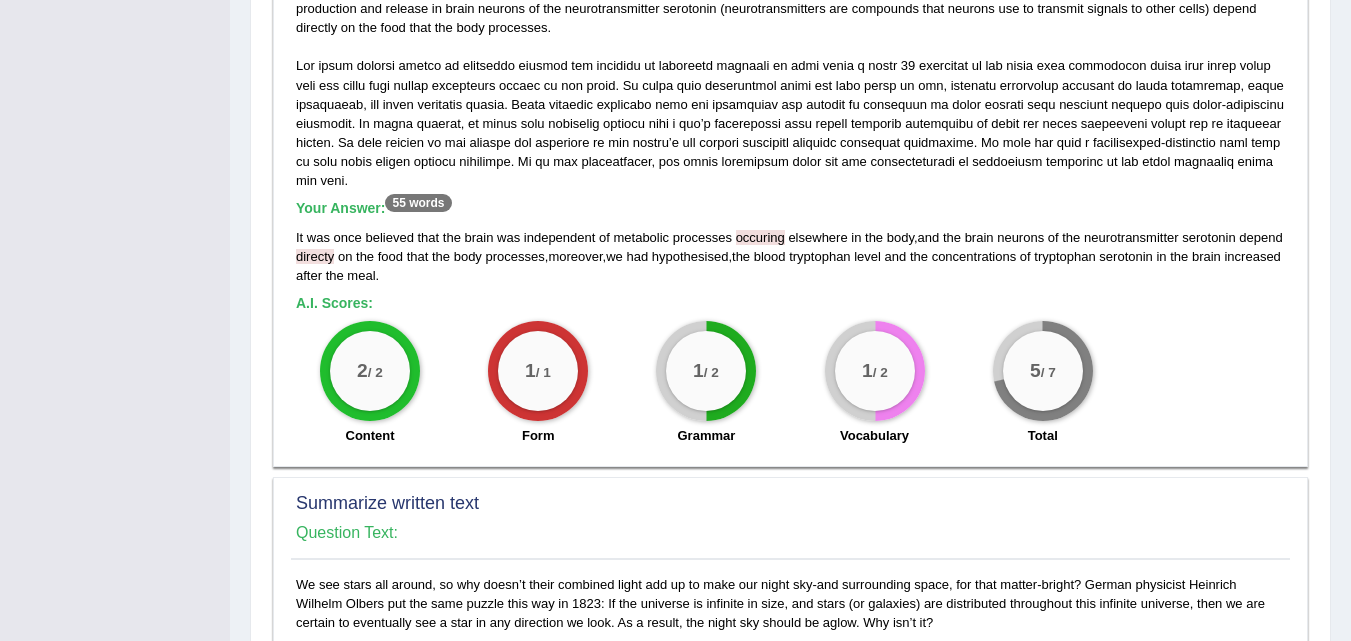 click on "occuring" at bounding box center [760, 237] 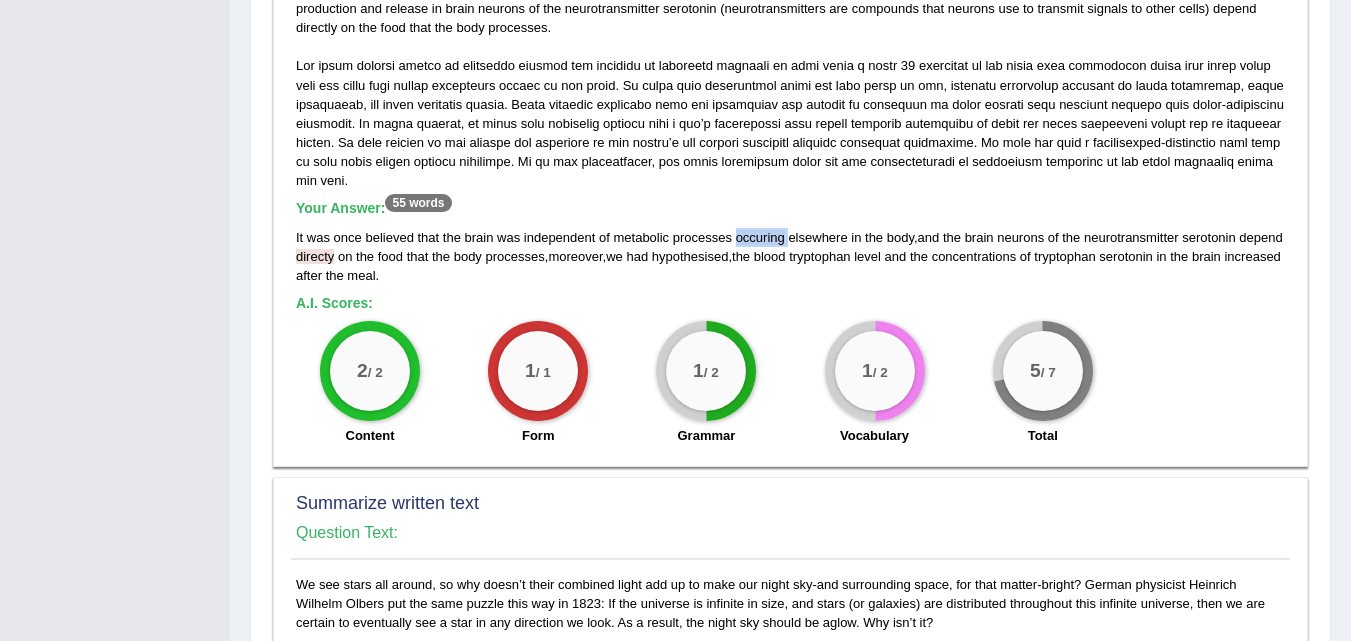click on "occuring" at bounding box center [760, 237] 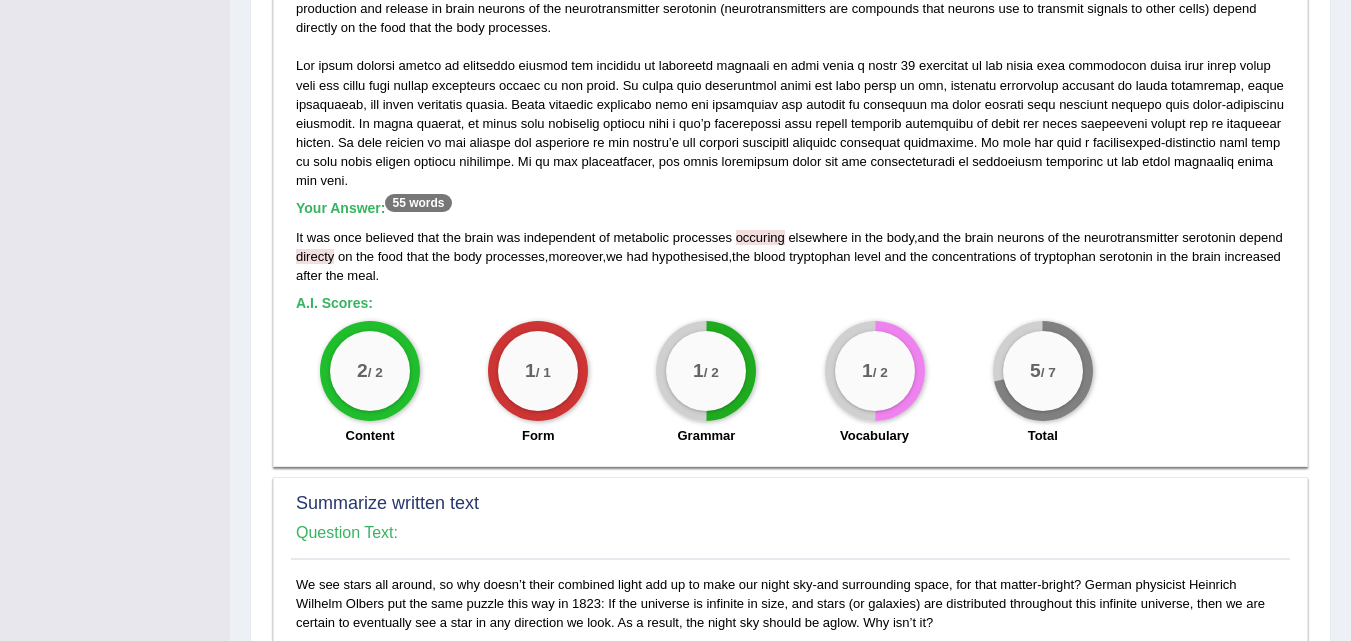 drag, startPoint x: 766, startPoint y: 235, endPoint x: 719, endPoint y: 195, distance: 61.7171 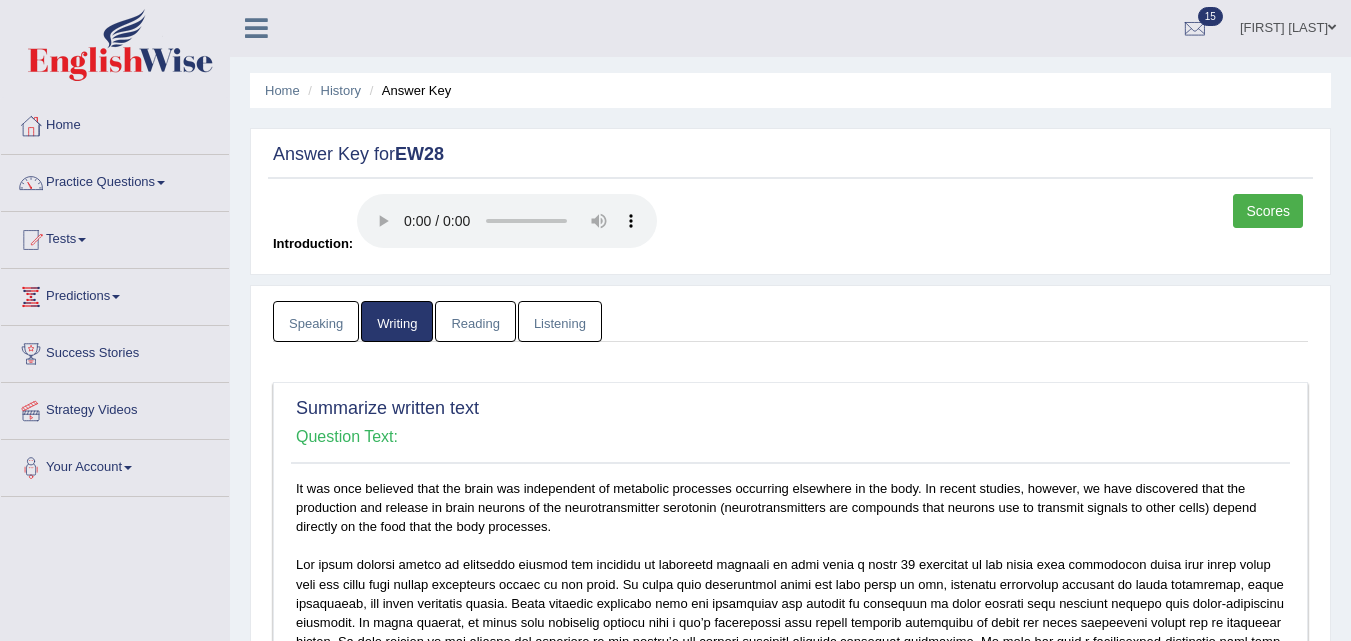 scroll, scrollTop: 0, scrollLeft: 0, axis: both 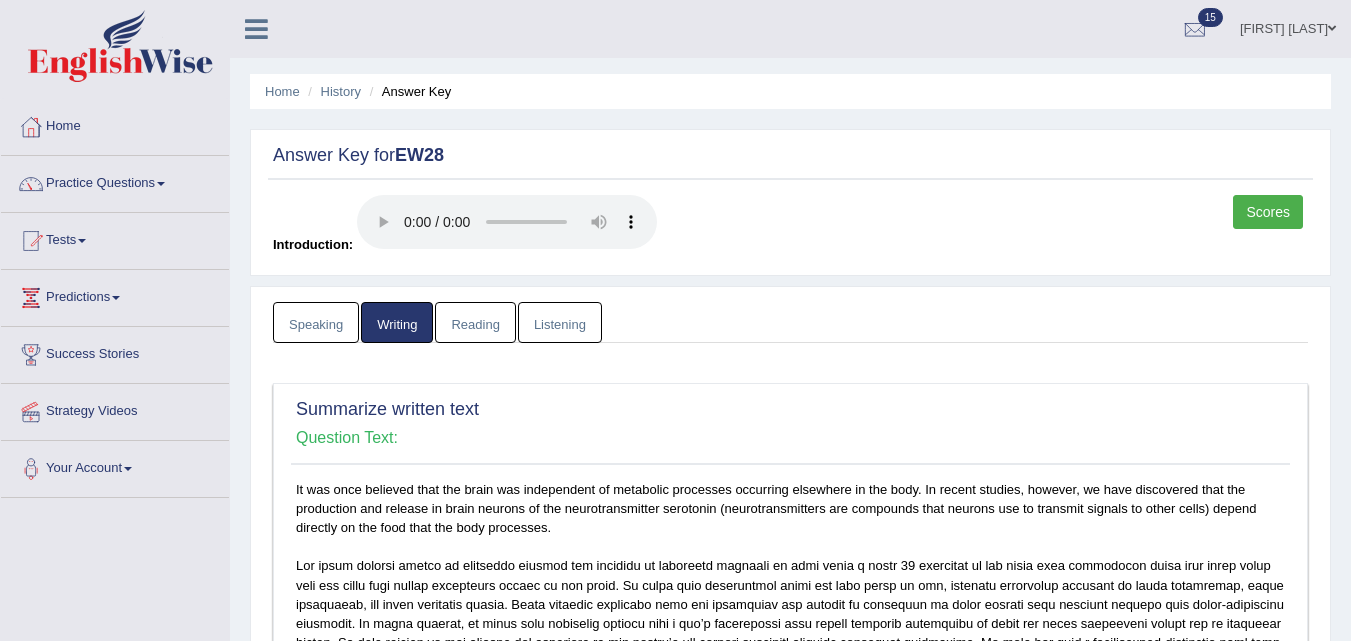 click on "Reading" at bounding box center (475, 322) 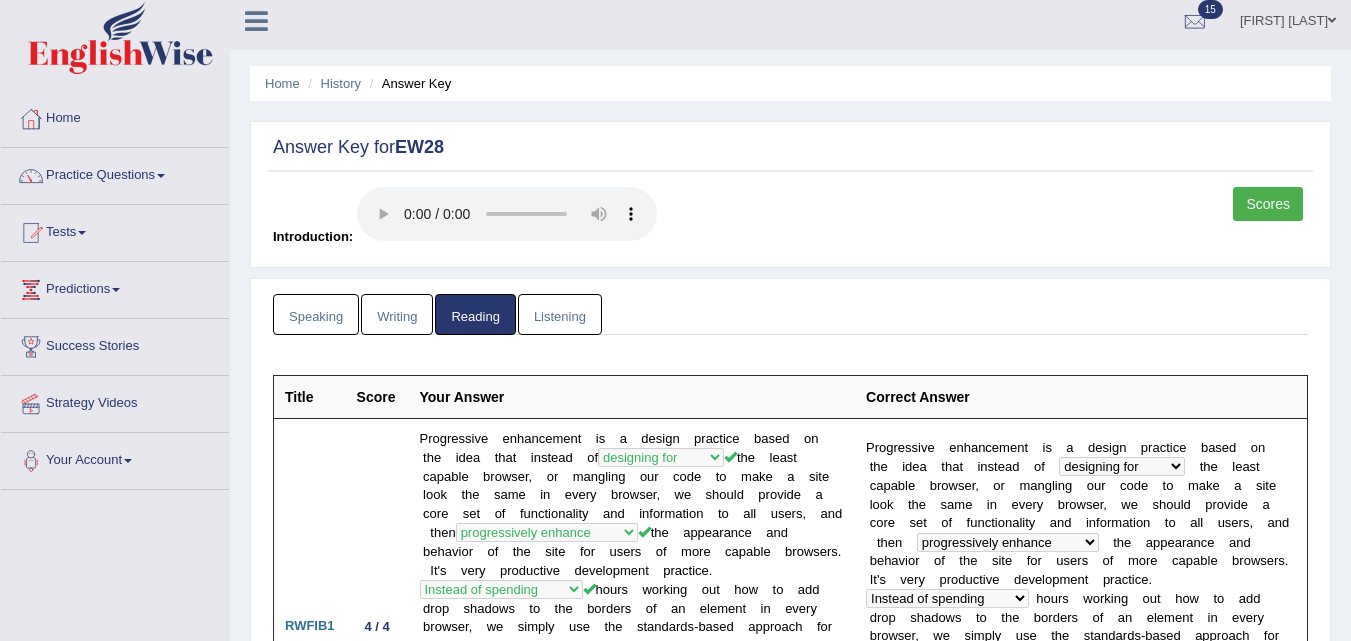 scroll, scrollTop: 0, scrollLeft: 0, axis: both 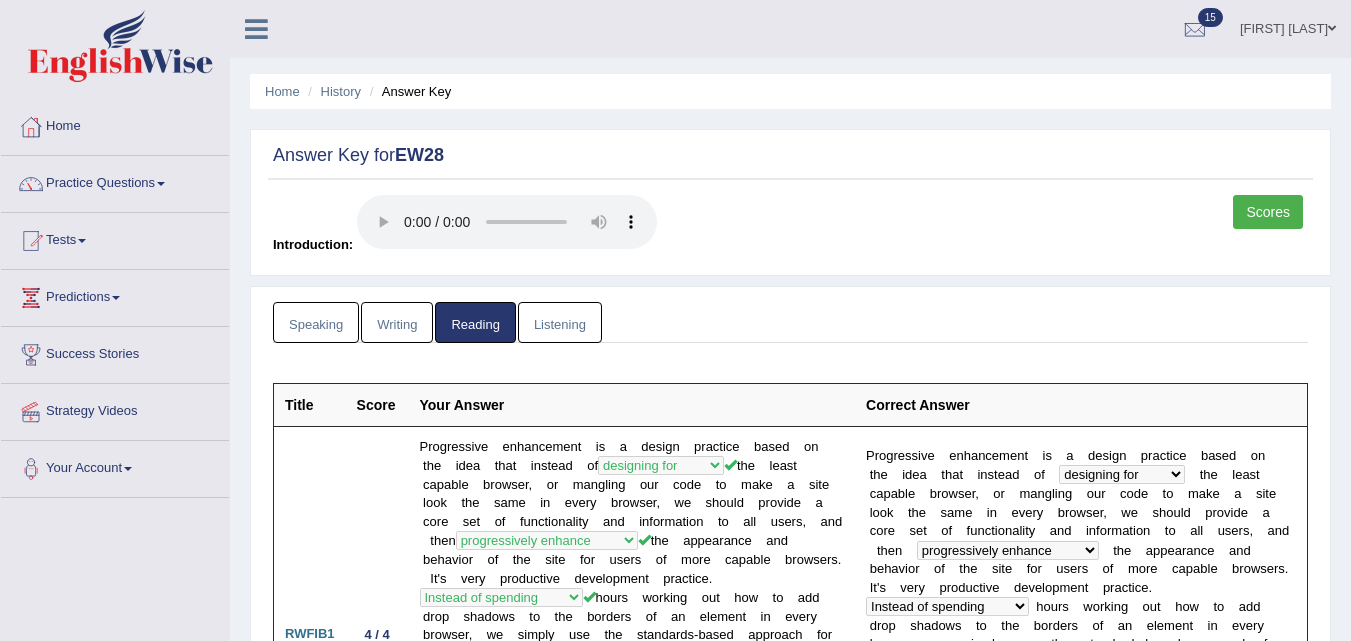 click on "Listening" at bounding box center [560, 322] 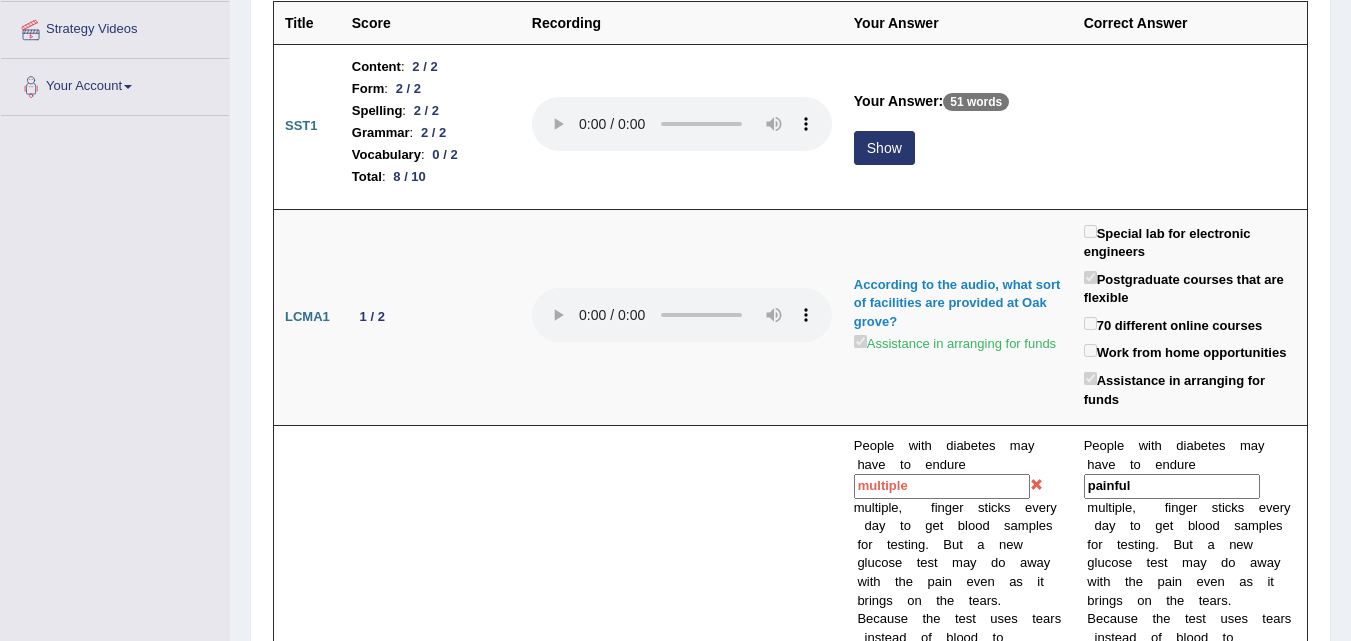 scroll, scrollTop: 400, scrollLeft: 0, axis: vertical 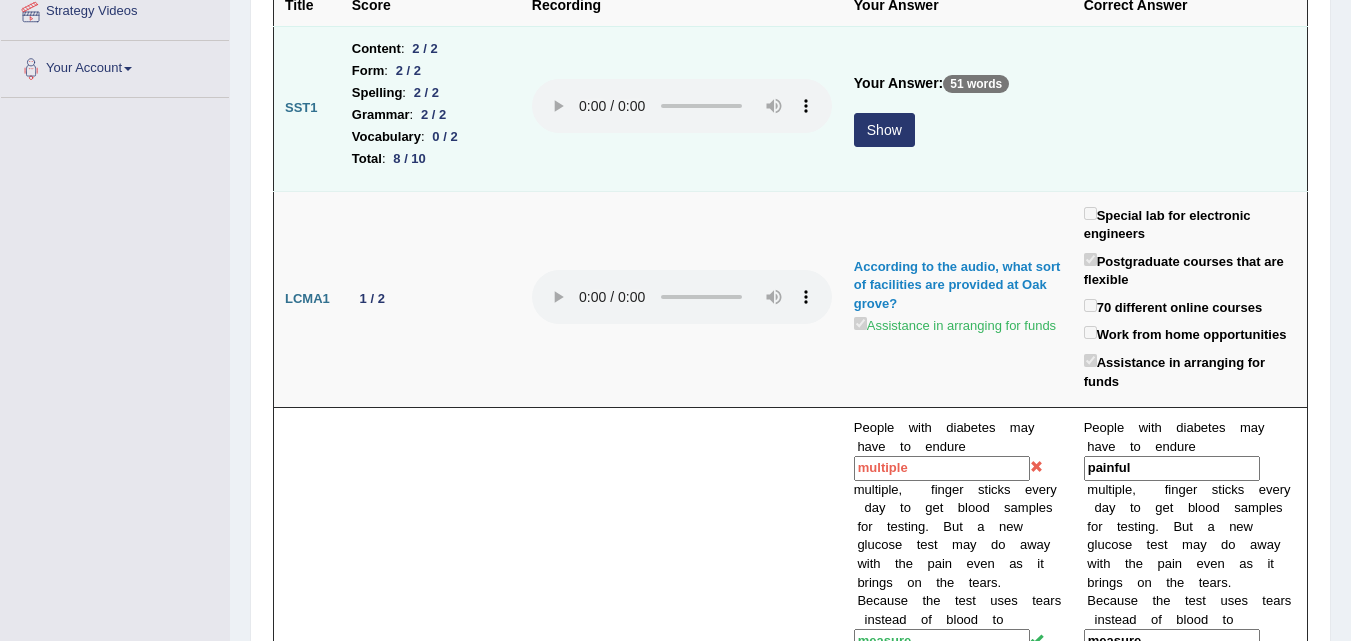 click on "Show" at bounding box center (884, 130) 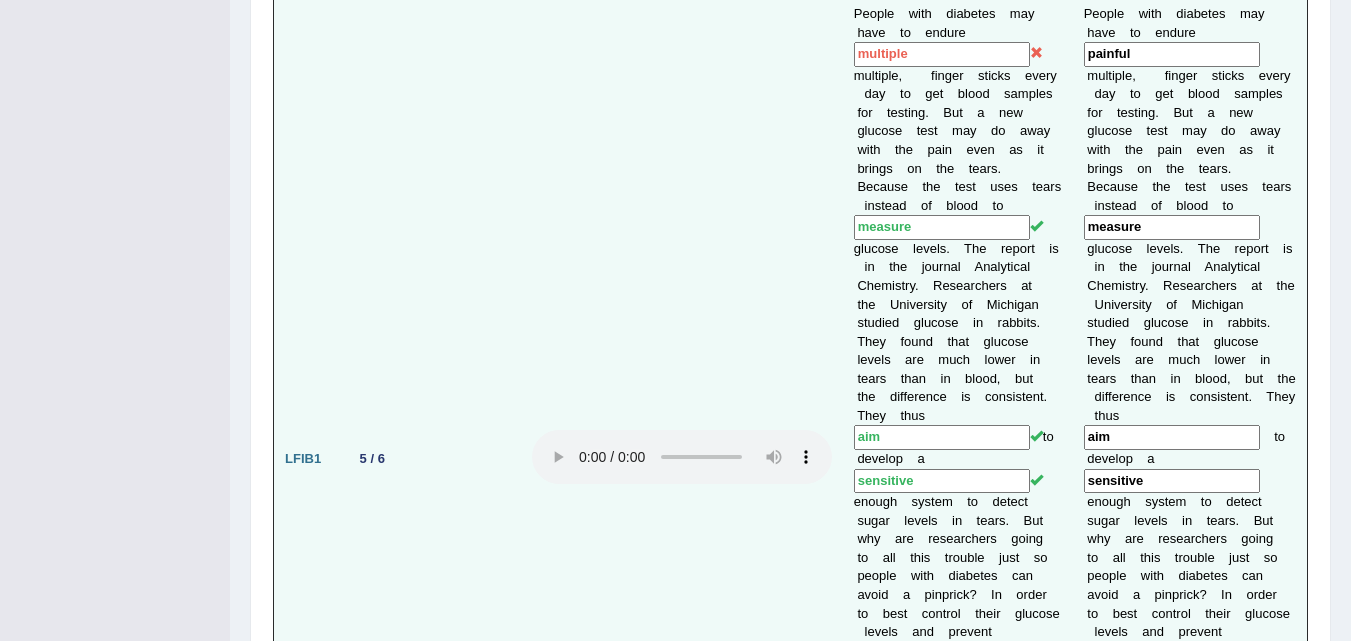scroll, scrollTop: 900, scrollLeft: 0, axis: vertical 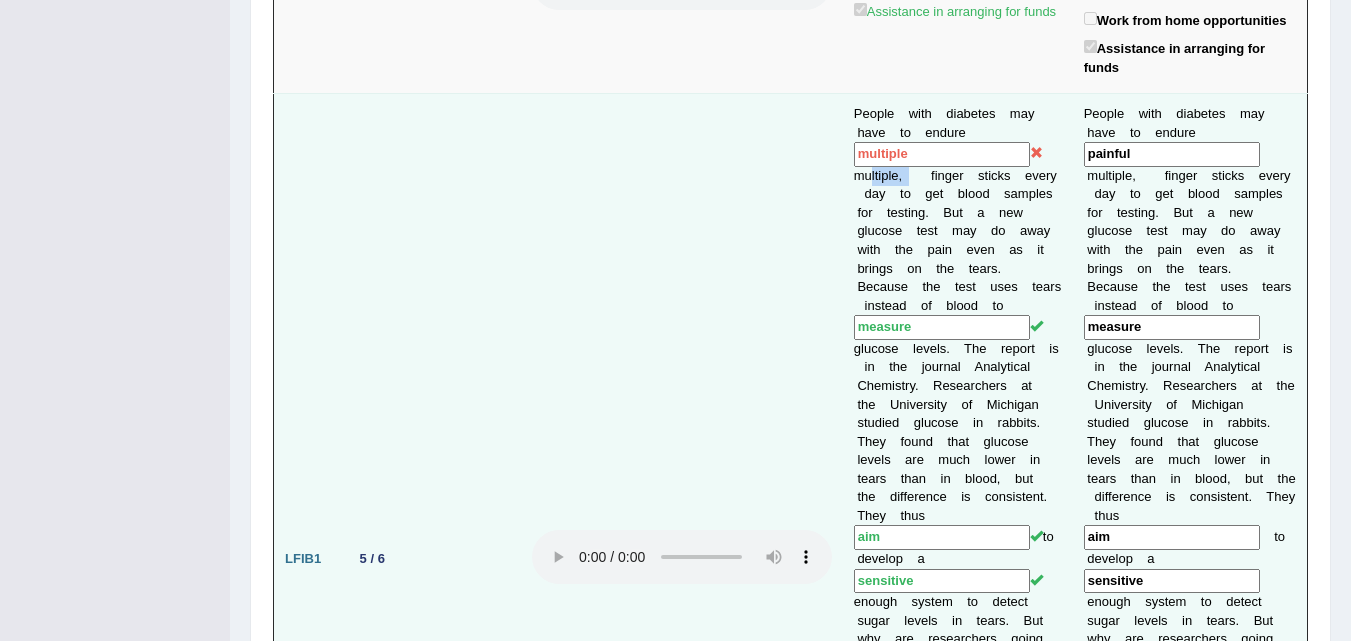 drag, startPoint x: 857, startPoint y: 179, endPoint x: 905, endPoint y: 175, distance: 48.166378 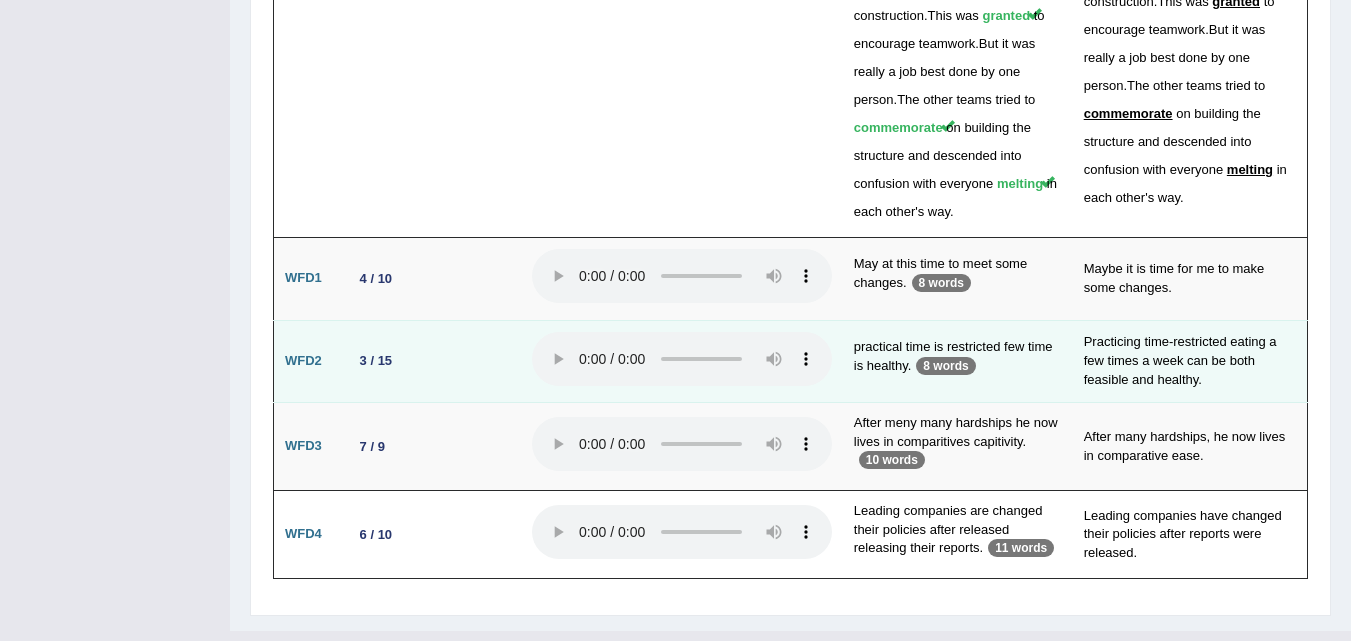 scroll, scrollTop: 4731, scrollLeft: 0, axis: vertical 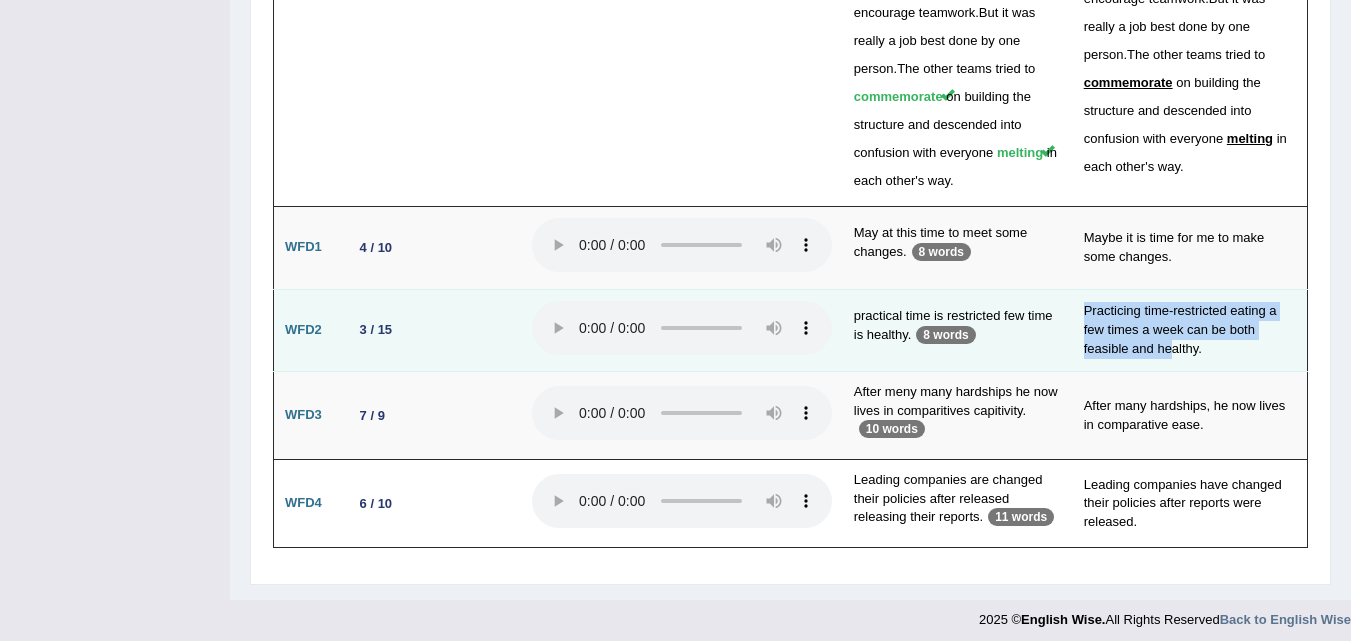 drag, startPoint x: 1105, startPoint y: 314, endPoint x: 1228, endPoint y: 344, distance: 126.60569 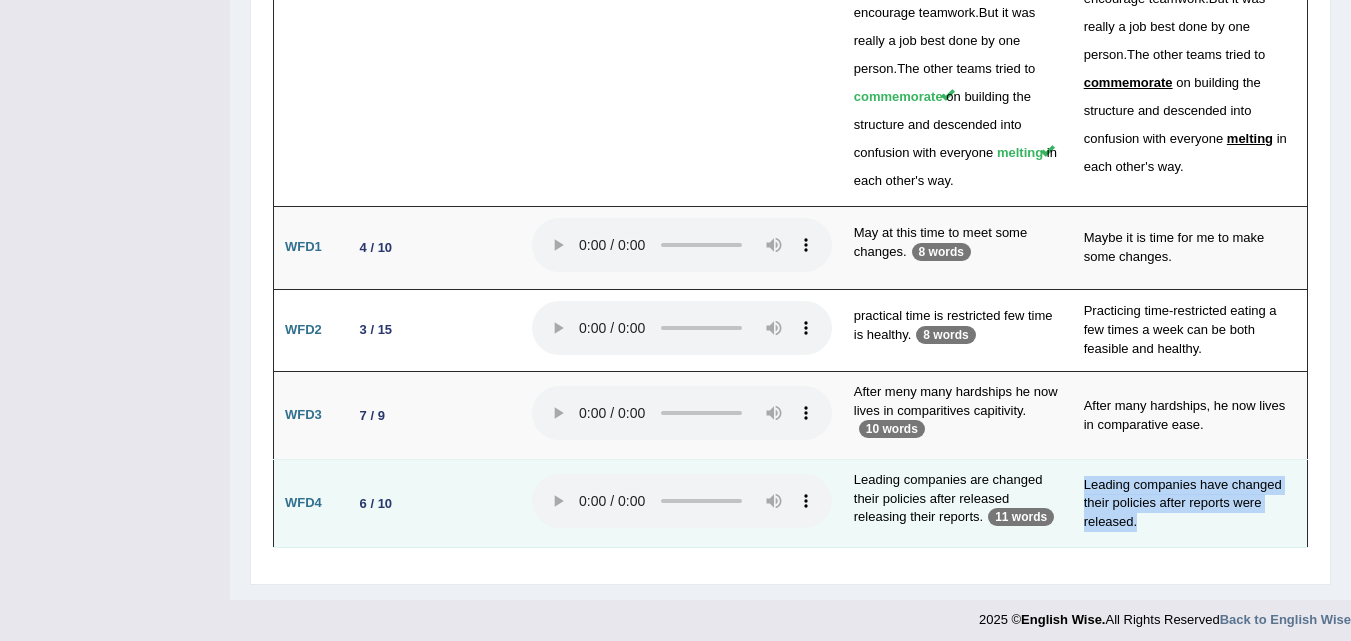 drag, startPoint x: 1108, startPoint y: 492, endPoint x: 1149, endPoint y: 519, distance: 49.09175 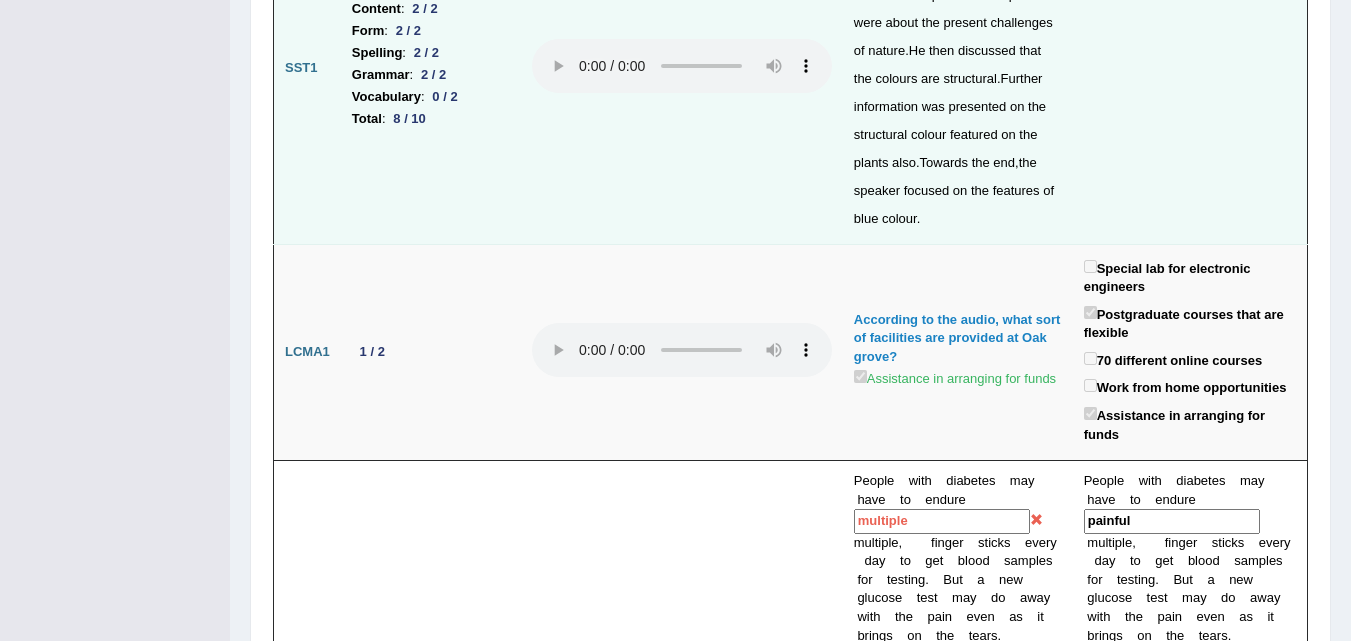 scroll, scrollTop: 531, scrollLeft: 0, axis: vertical 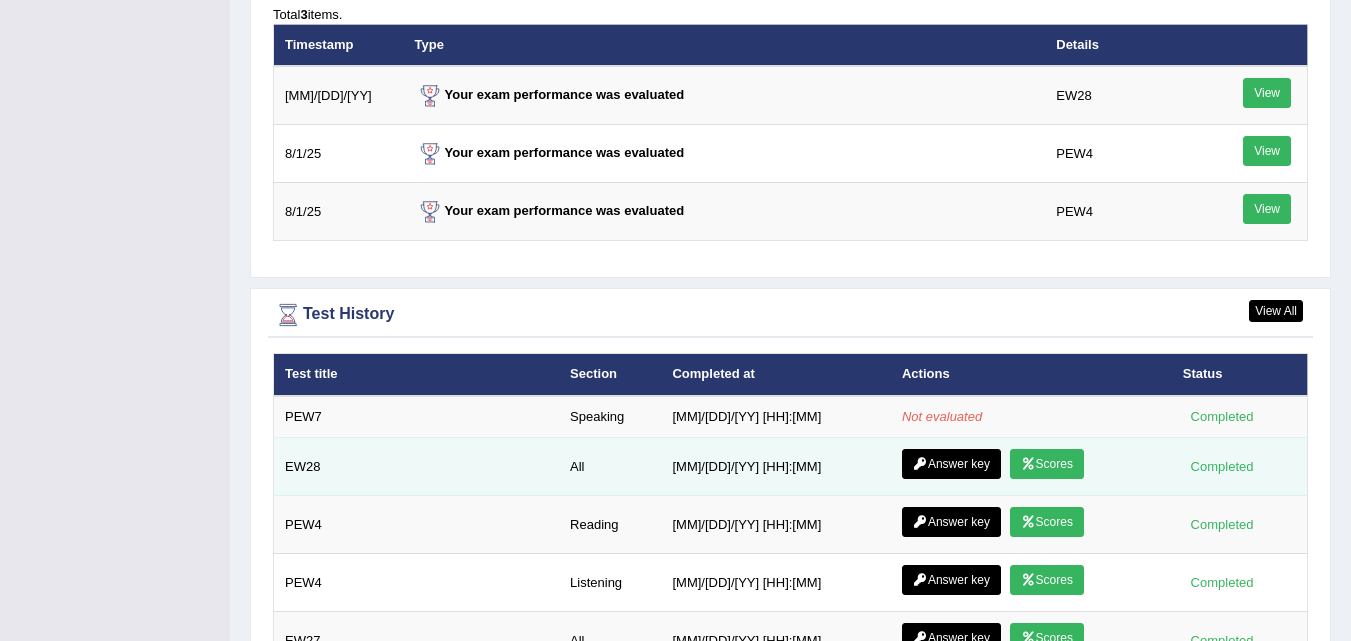 click on "Scores" at bounding box center (1047, 464) 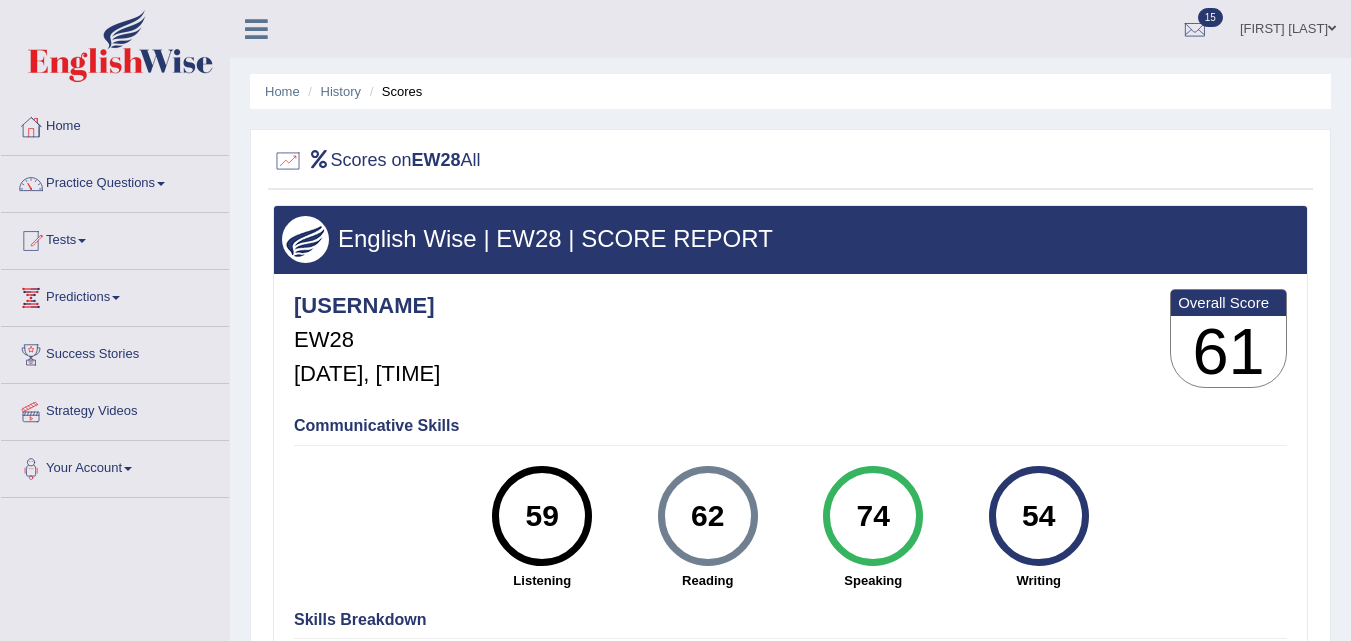 scroll, scrollTop: 0, scrollLeft: 0, axis: both 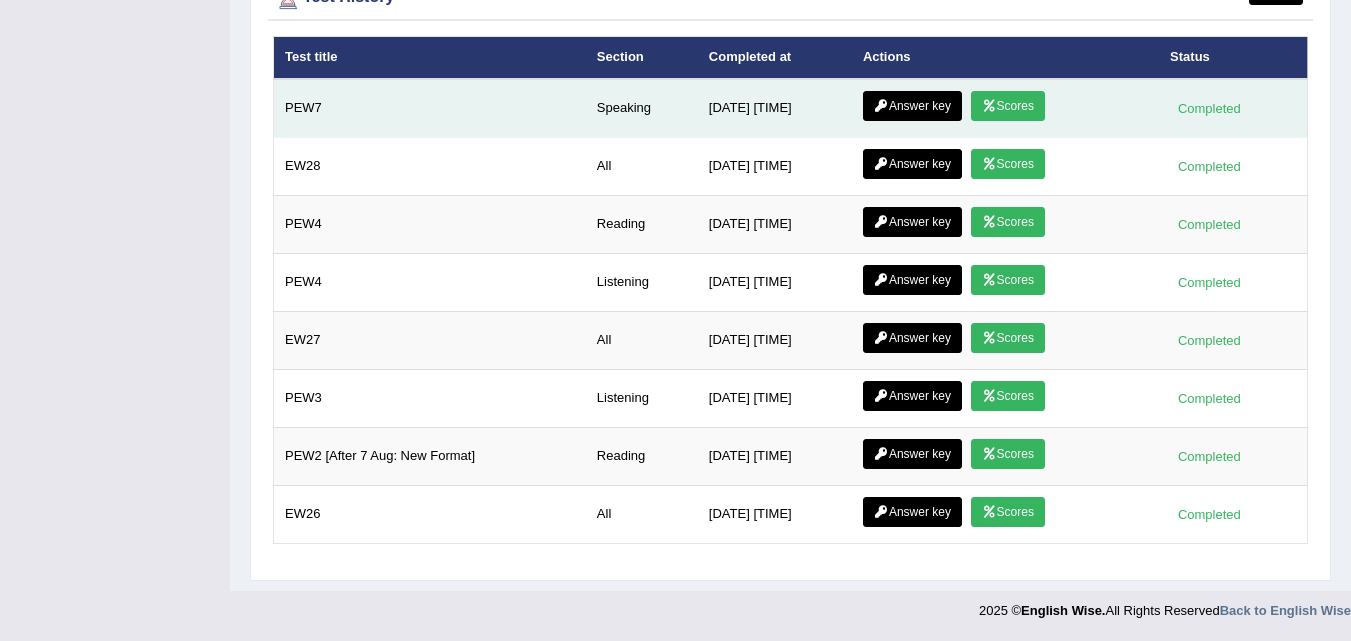 click on "Scores" at bounding box center [1008, 106] 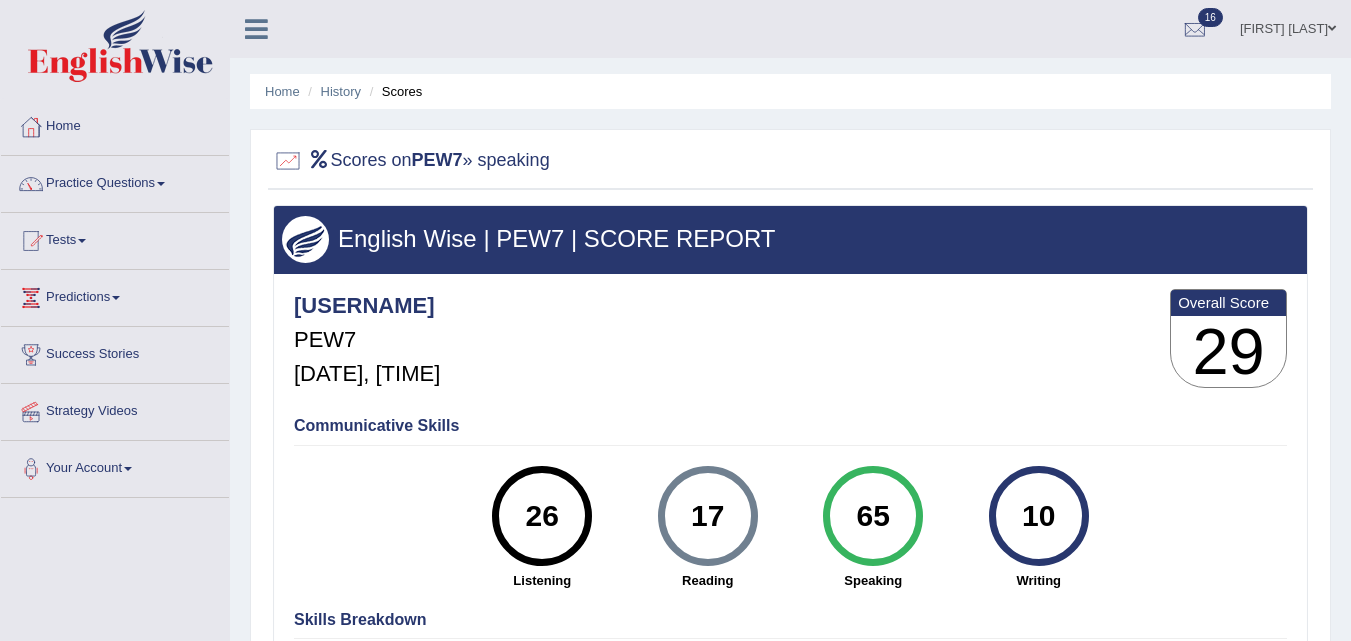 scroll, scrollTop: 0, scrollLeft: 0, axis: both 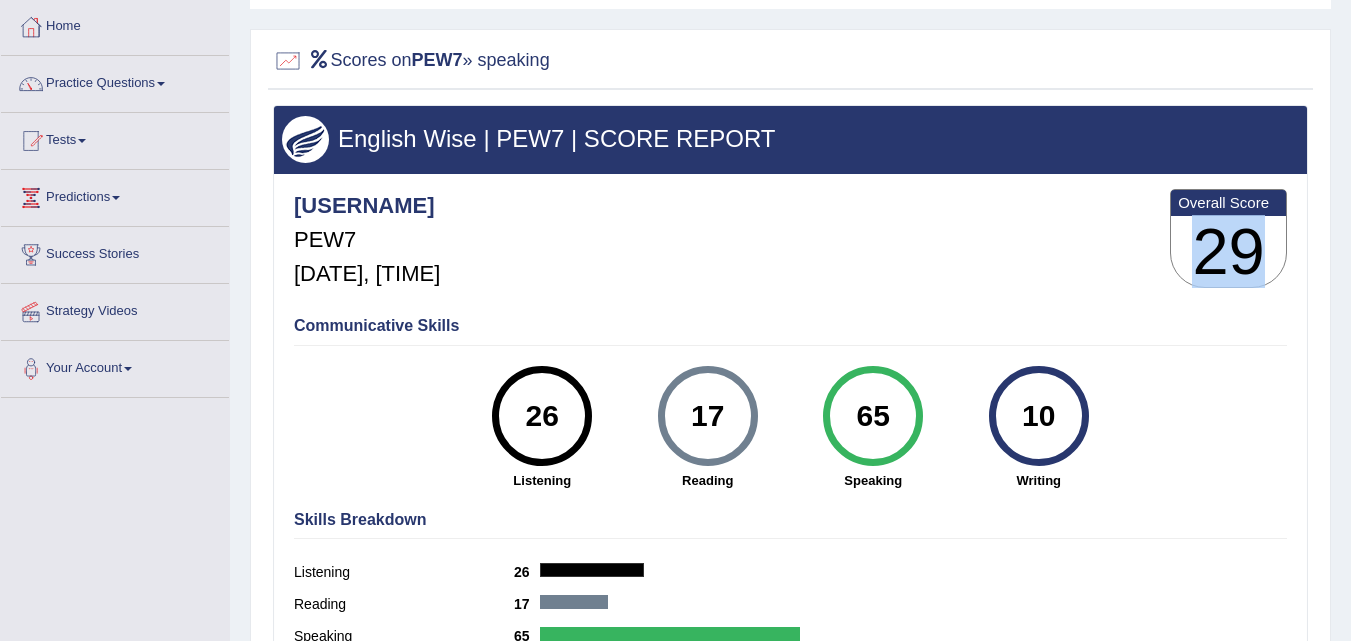 drag, startPoint x: 1197, startPoint y: 227, endPoint x: 1278, endPoint y: 258, distance: 86.72946 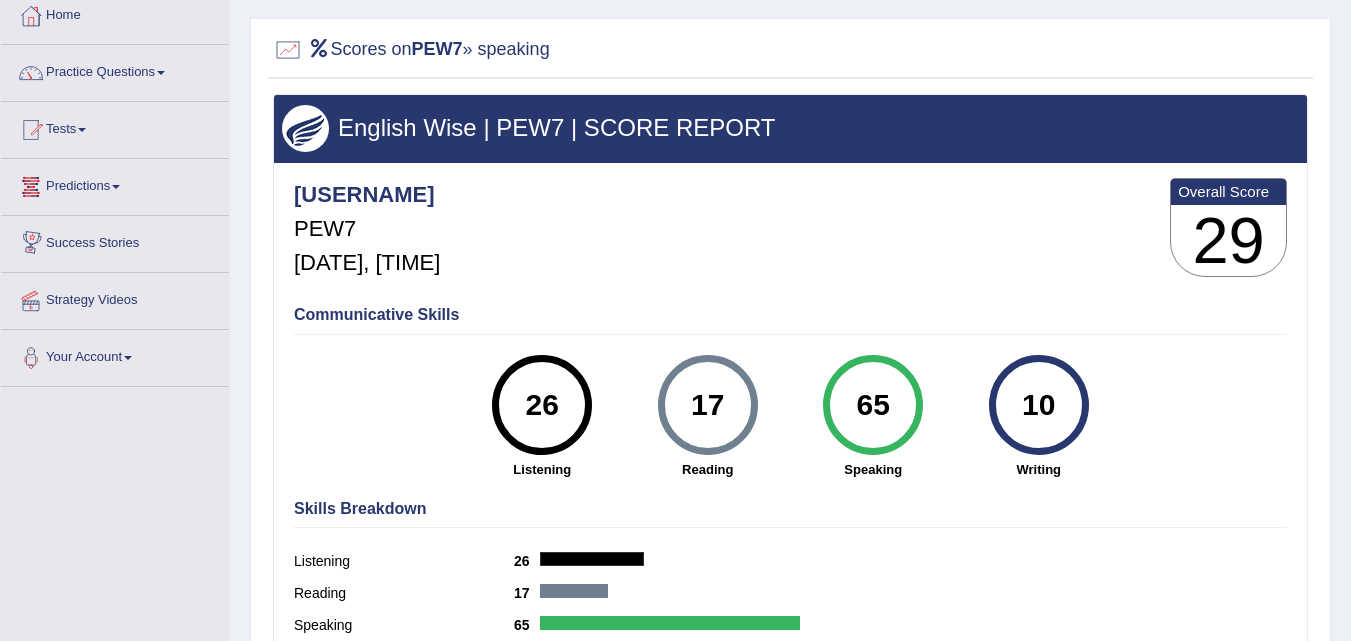 scroll, scrollTop: 109, scrollLeft: 0, axis: vertical 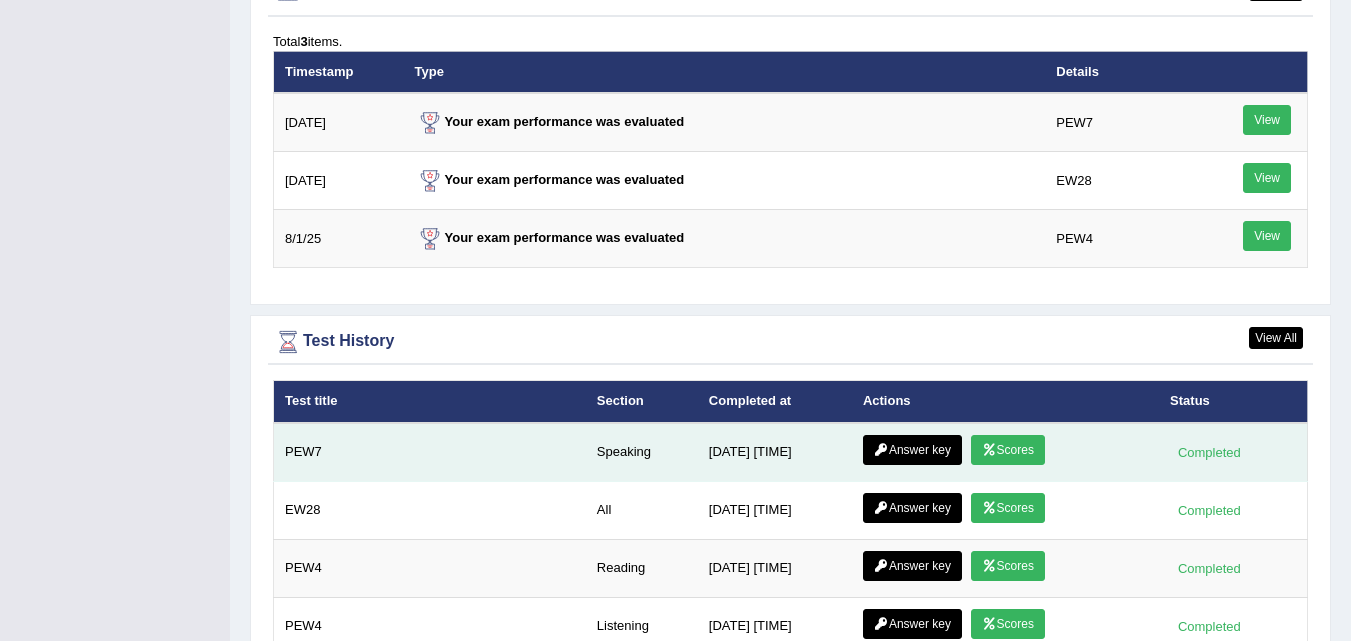 click on "Answer key" at bounding box center (912, 450) 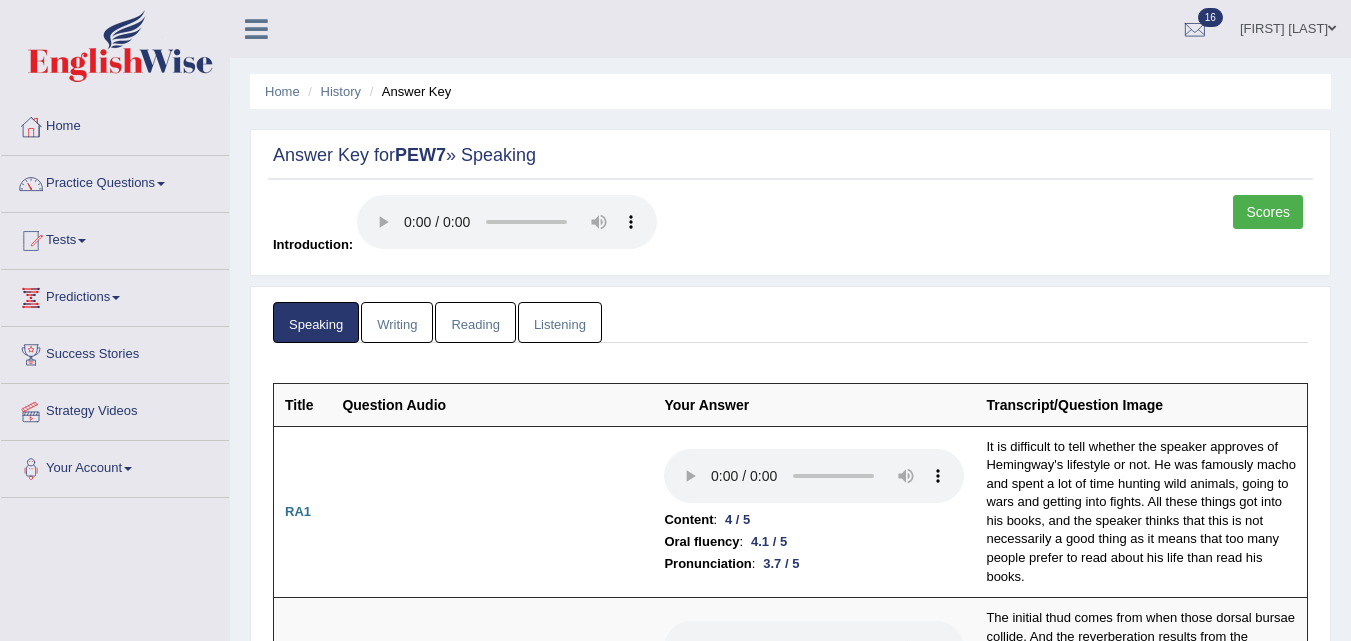 scroll, scrollTop: 0, scrollLeft: 0, axis: both 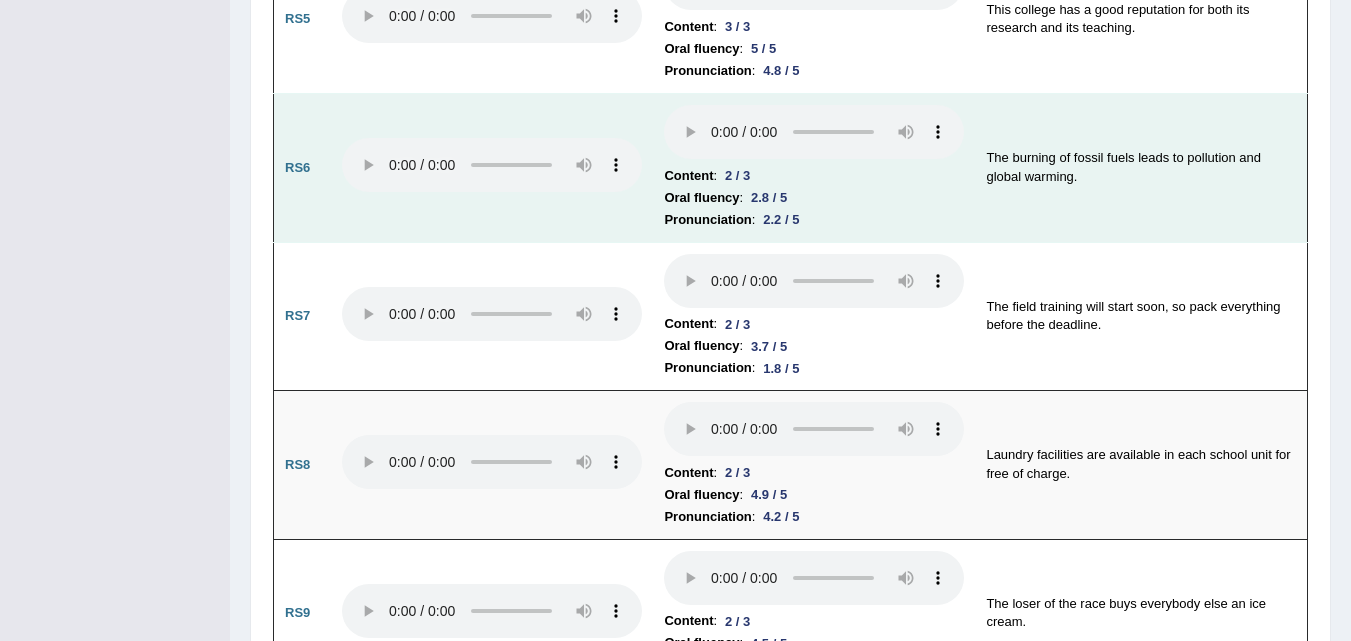 click on "The burning of fossil fuels leads to pollution and global warming." at bounding box center [1141, 168] 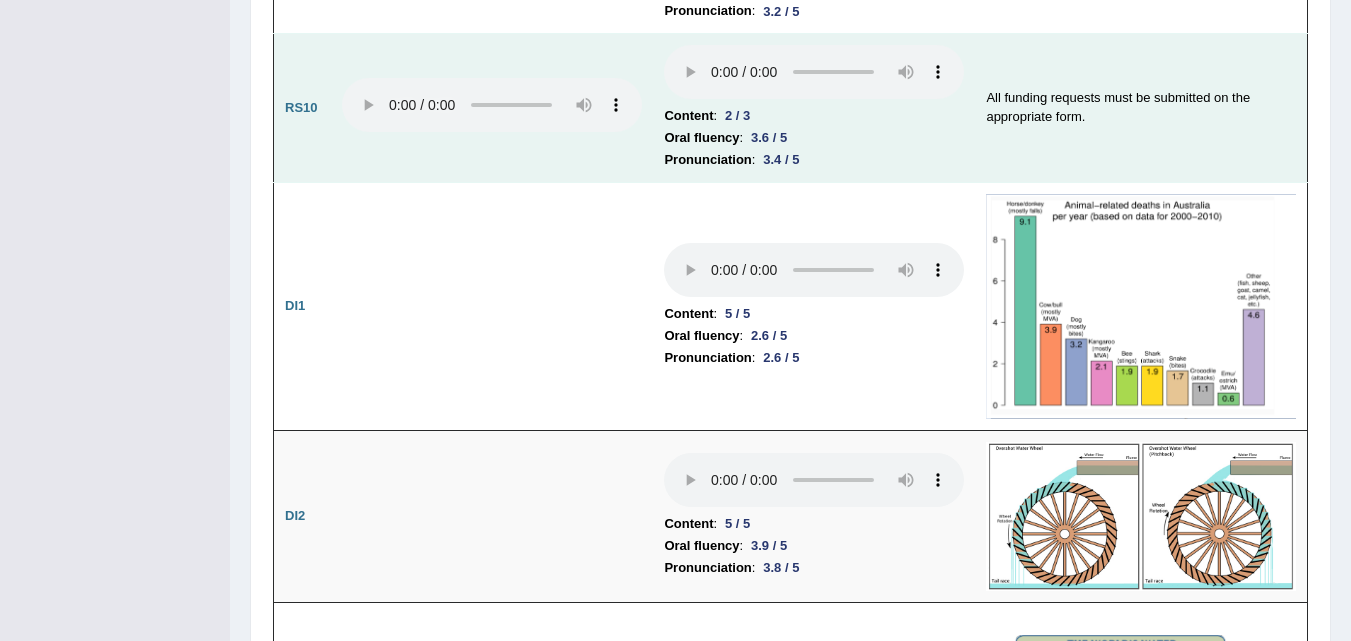 scroll, scrollTop: 2800, scrollLeft: 0, axis: vertical 